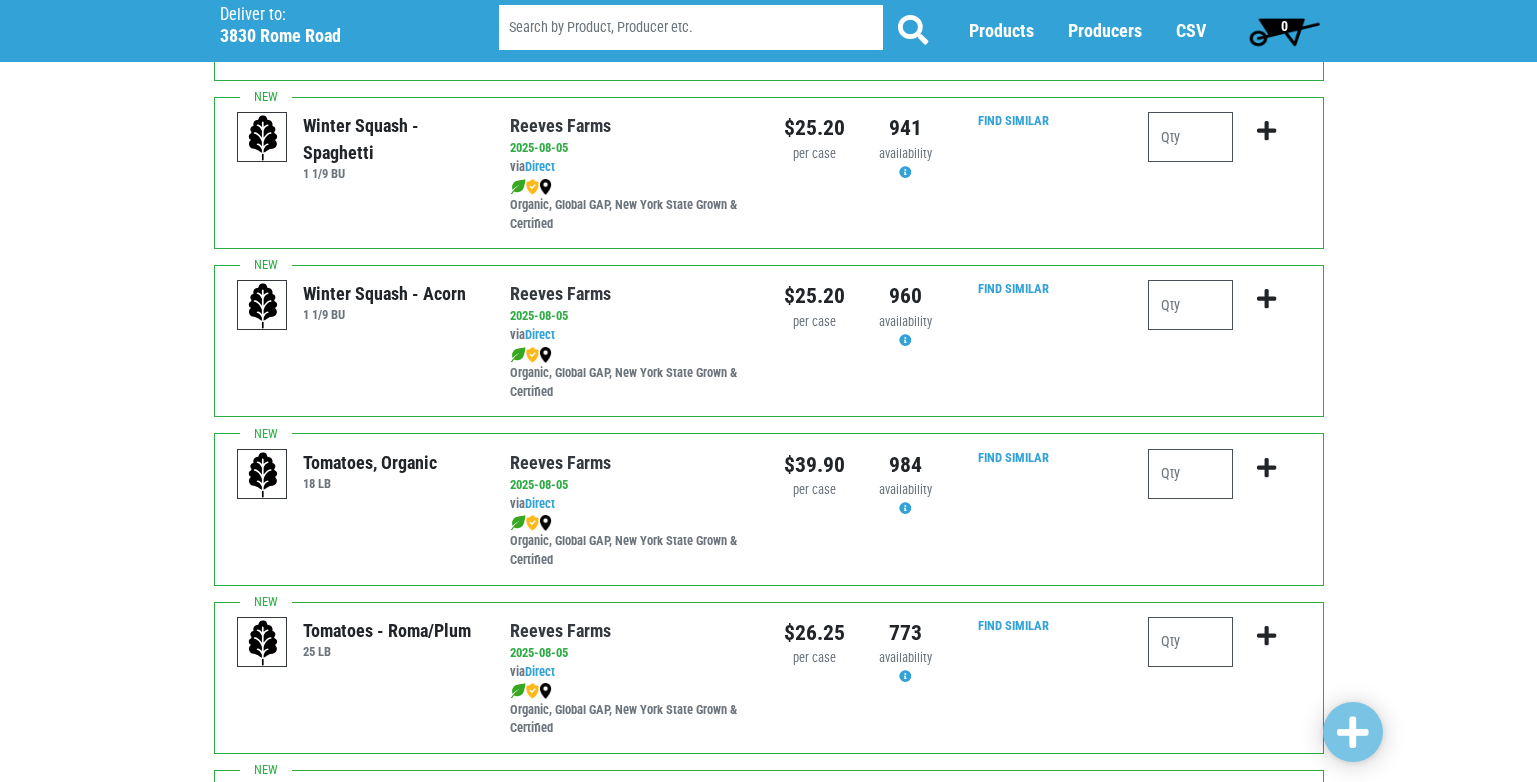 scroll, scrollTop: 400, scrollLeft: 0, axis: vertical 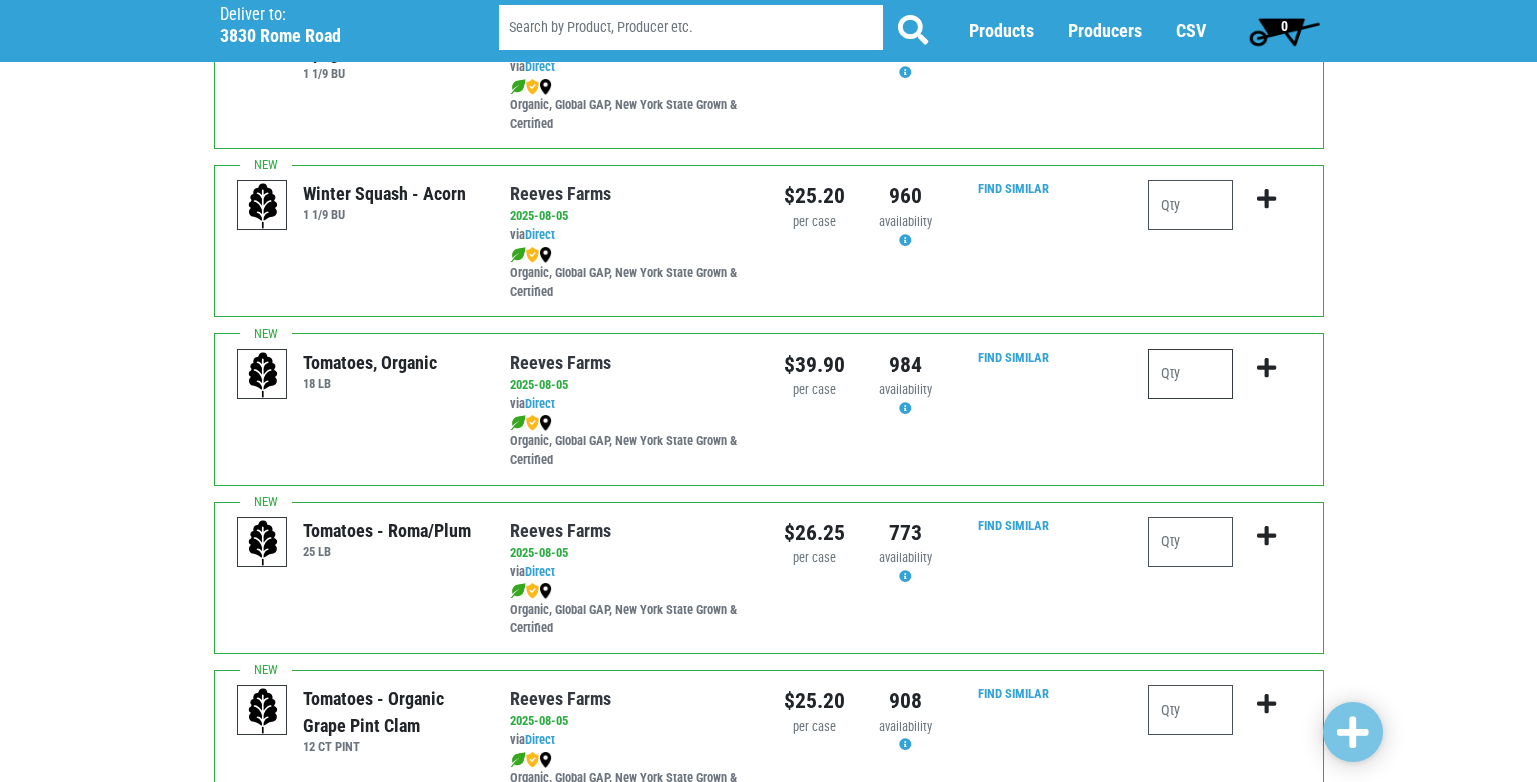 click at bounding box center [1190, 374] 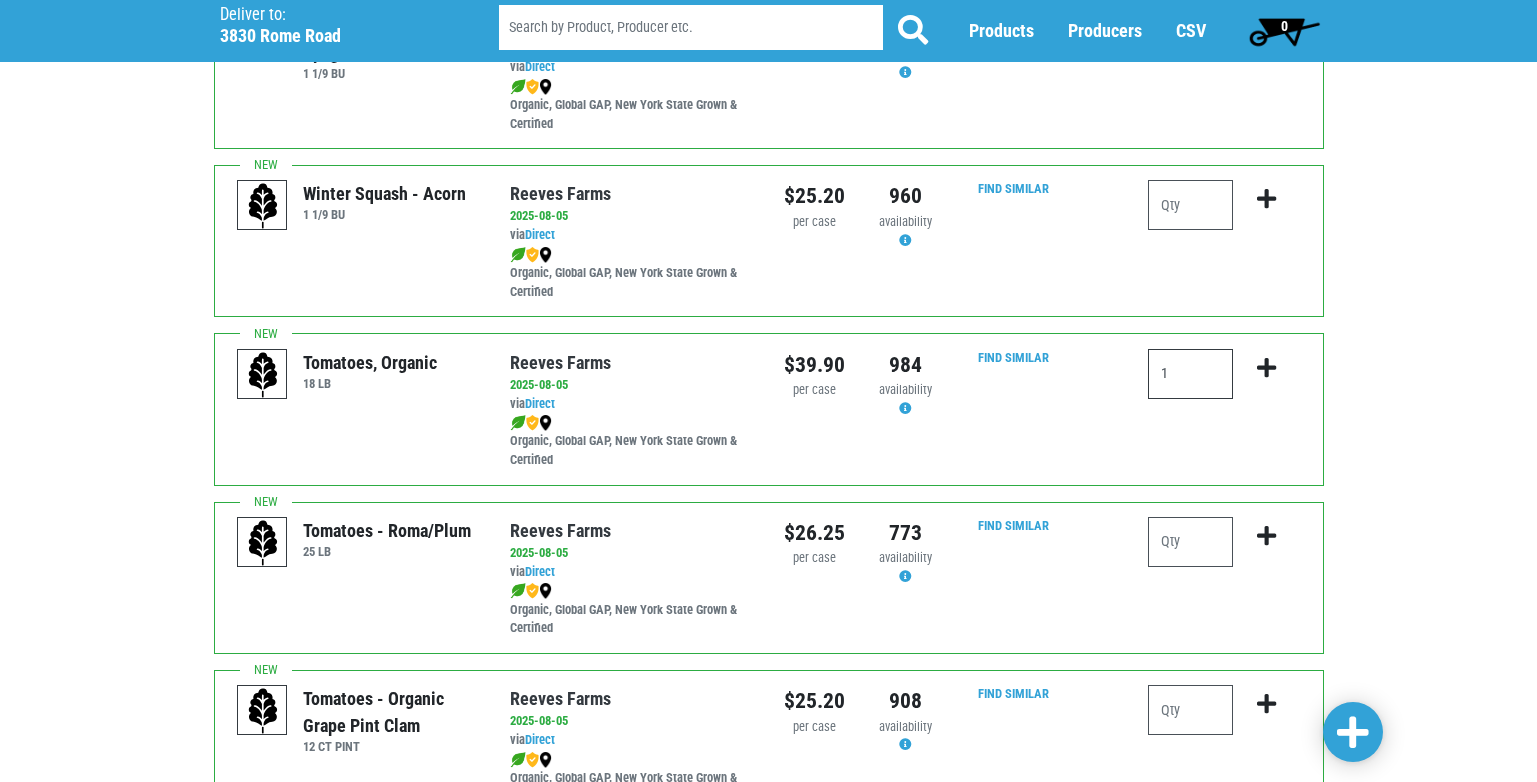 type on "1" 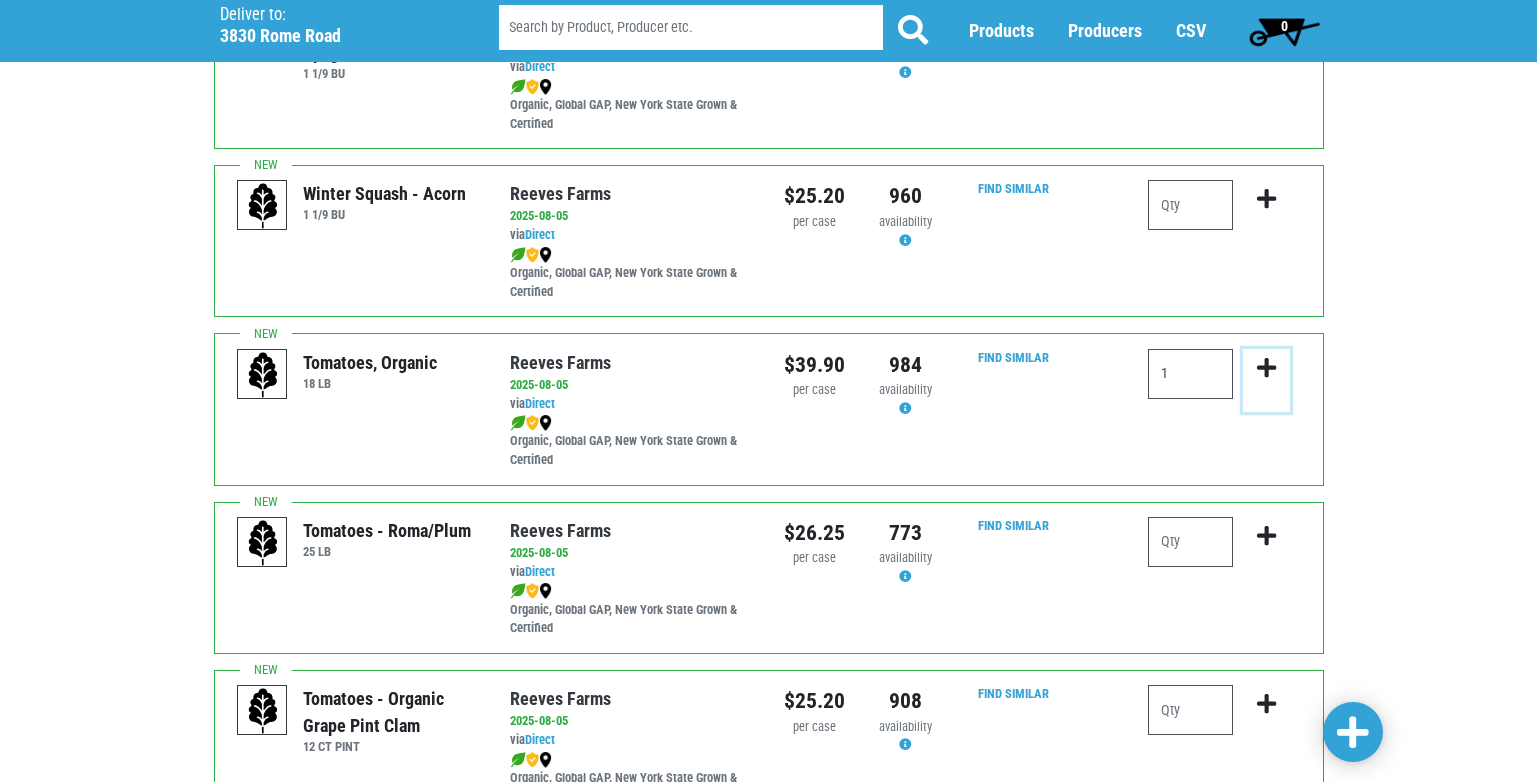 click at bounding box center (1266, 368) 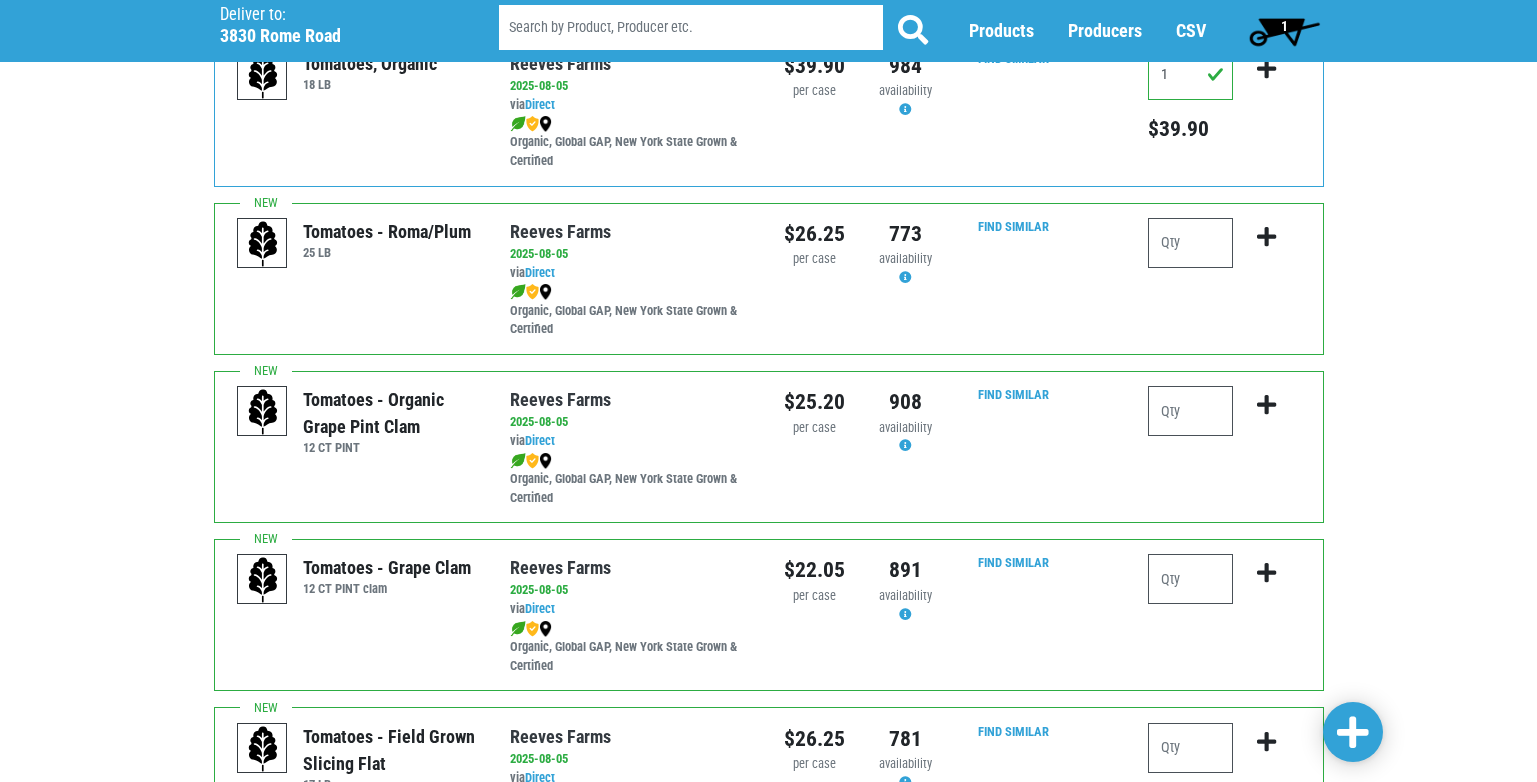 scroll, scrollTop: 700, scrollLeft: 0, axis: vertical 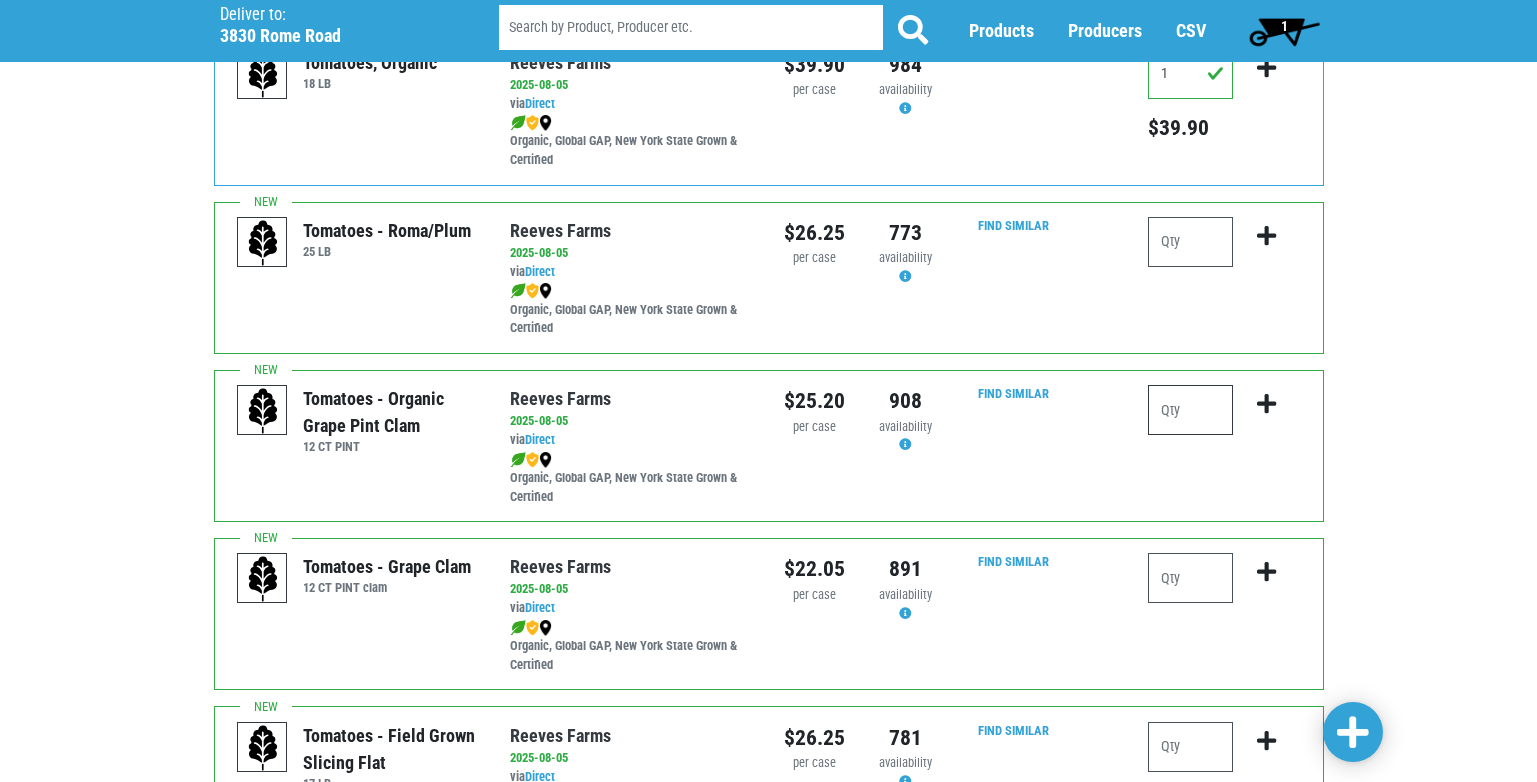 click at bounding box center [1190, 410] 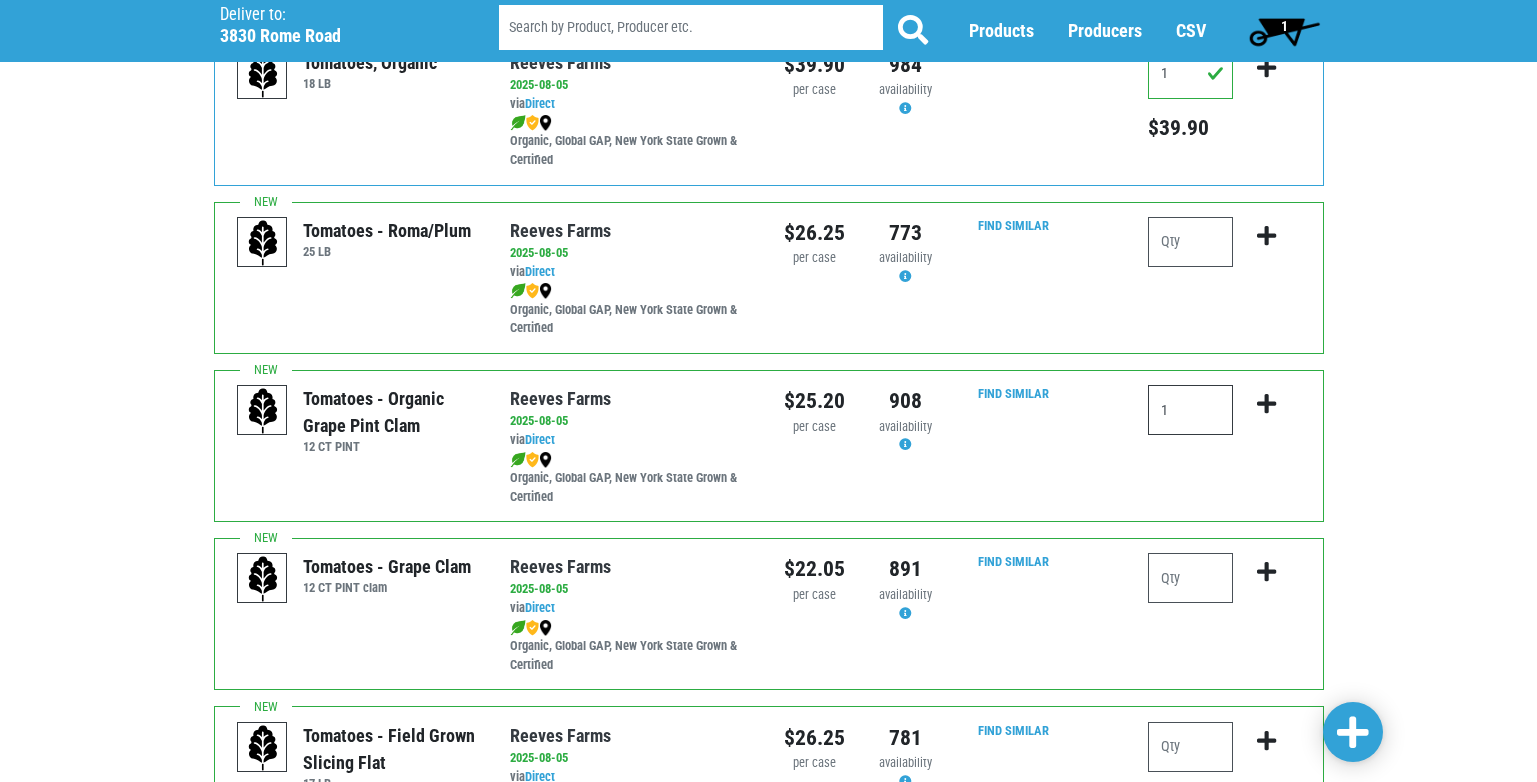 type on "1" 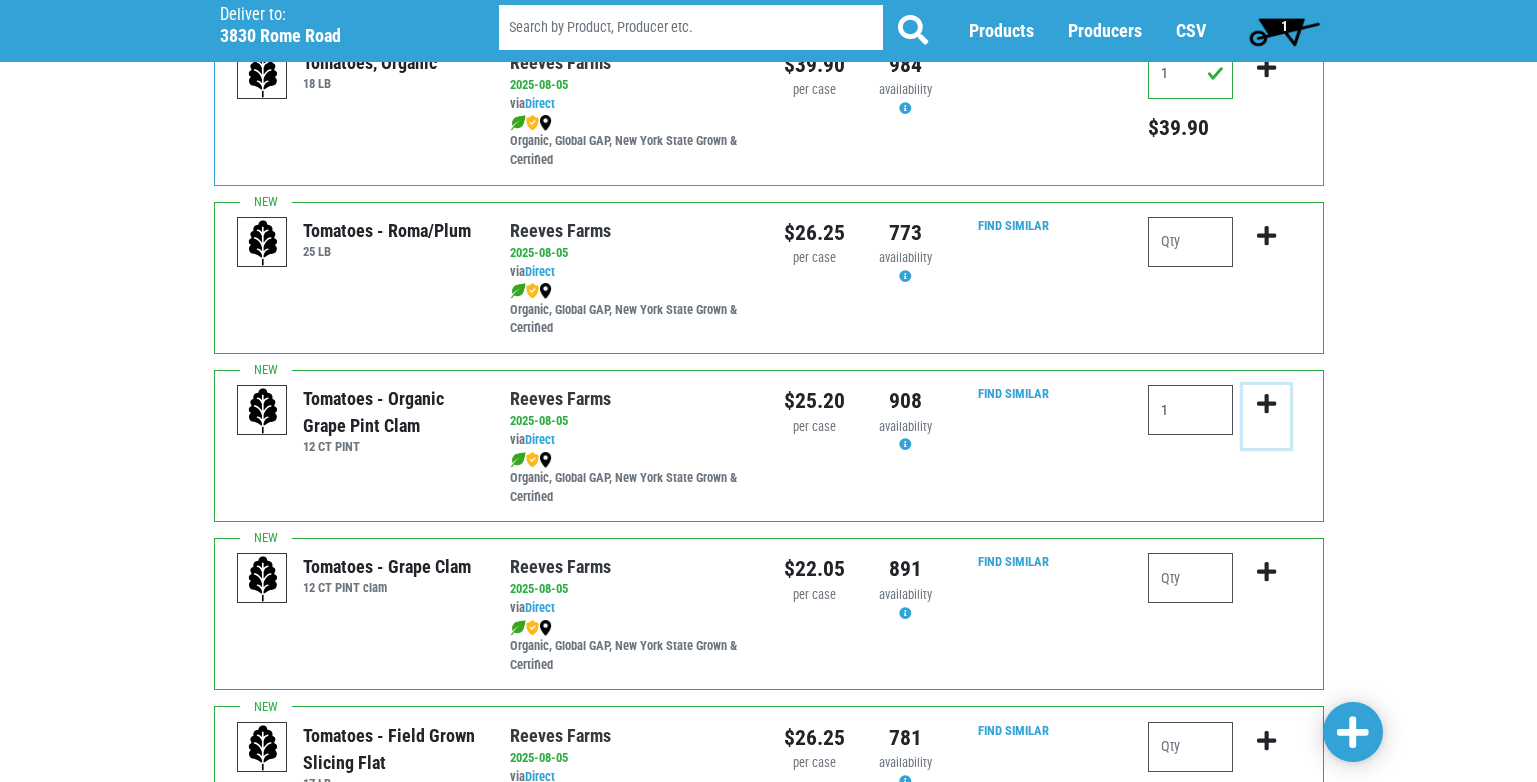 click at bounding box center [1266, 404] 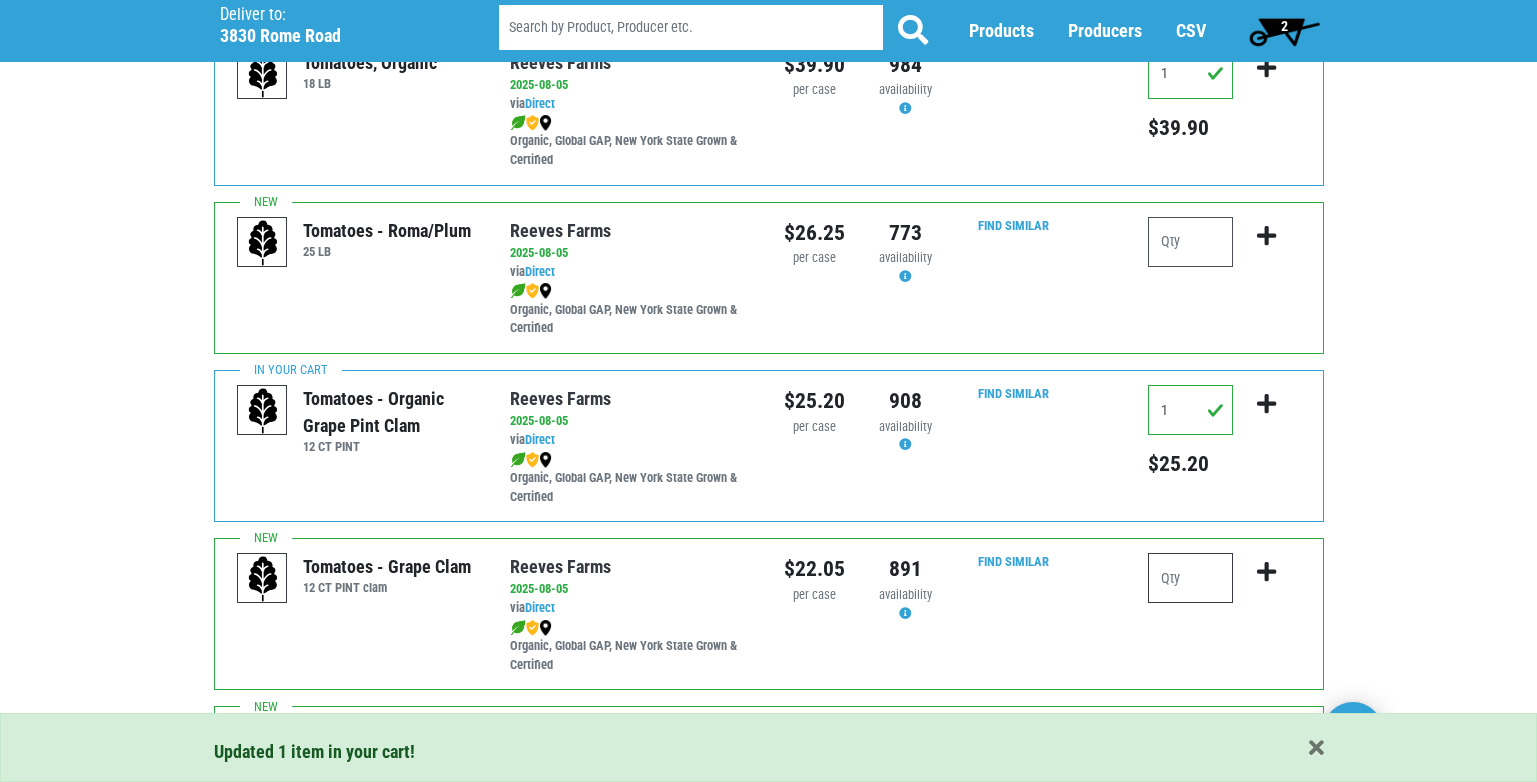 click at bounding box center [1190, 578] 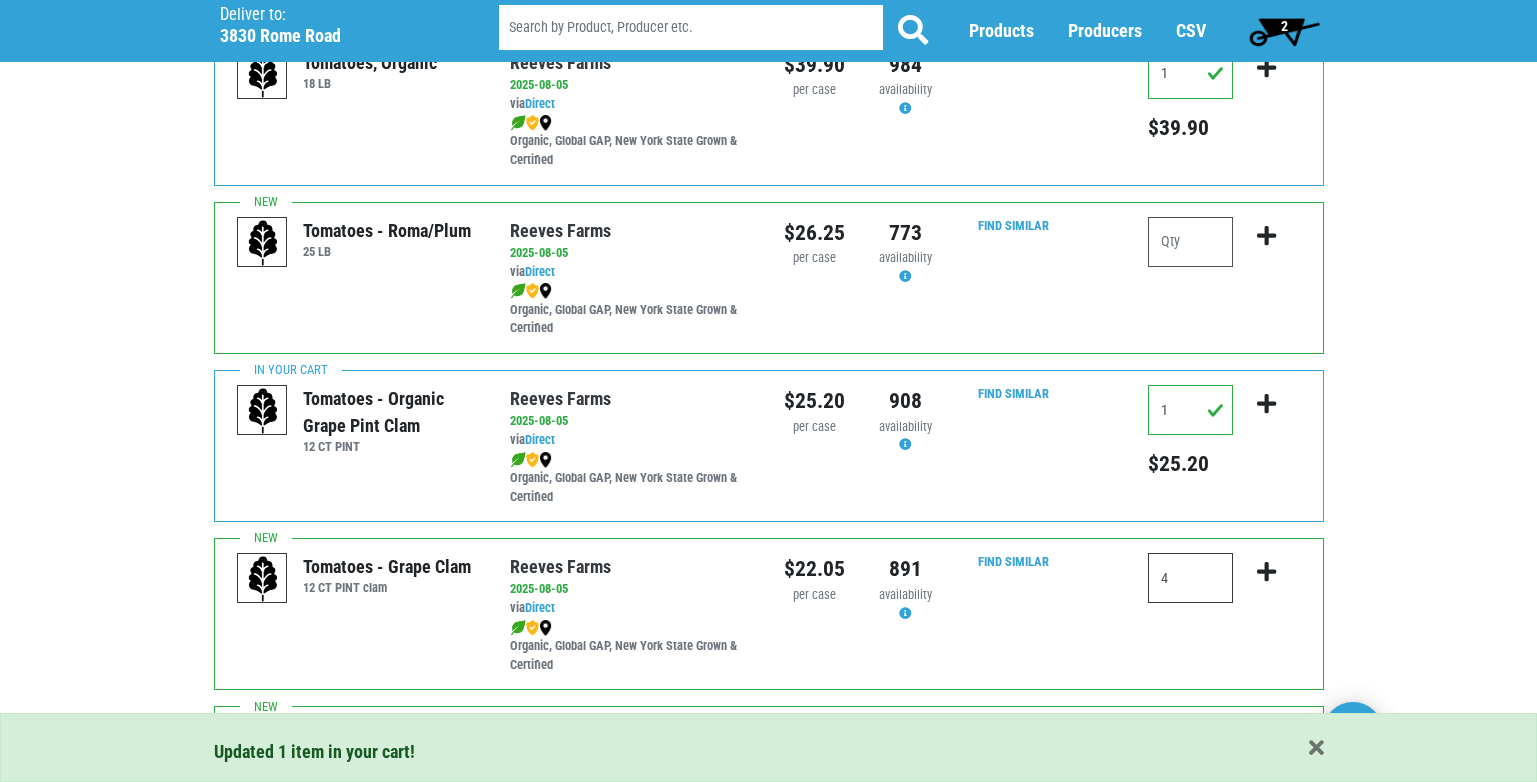 type on "4" 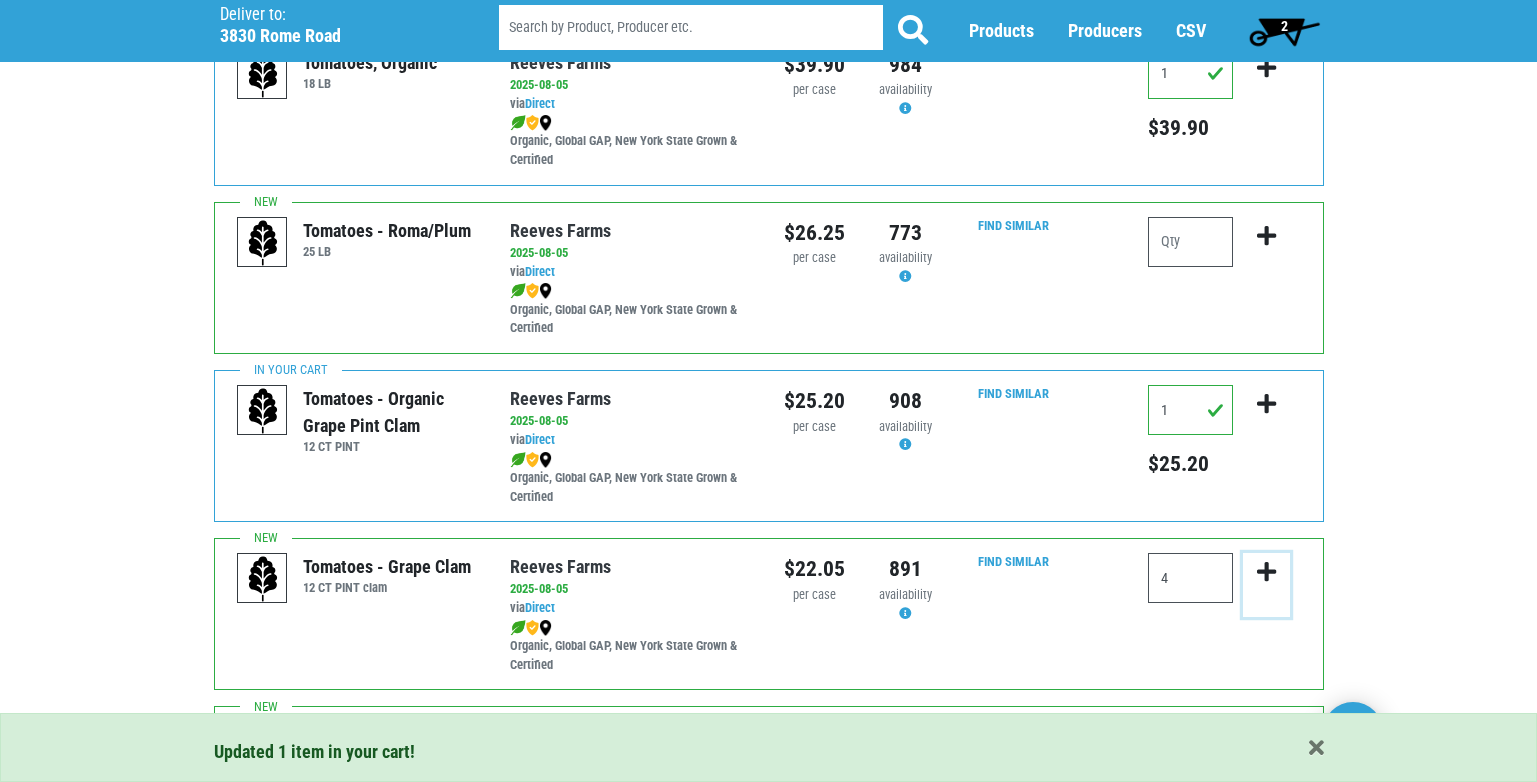 click at bounding box center (1266, 572) 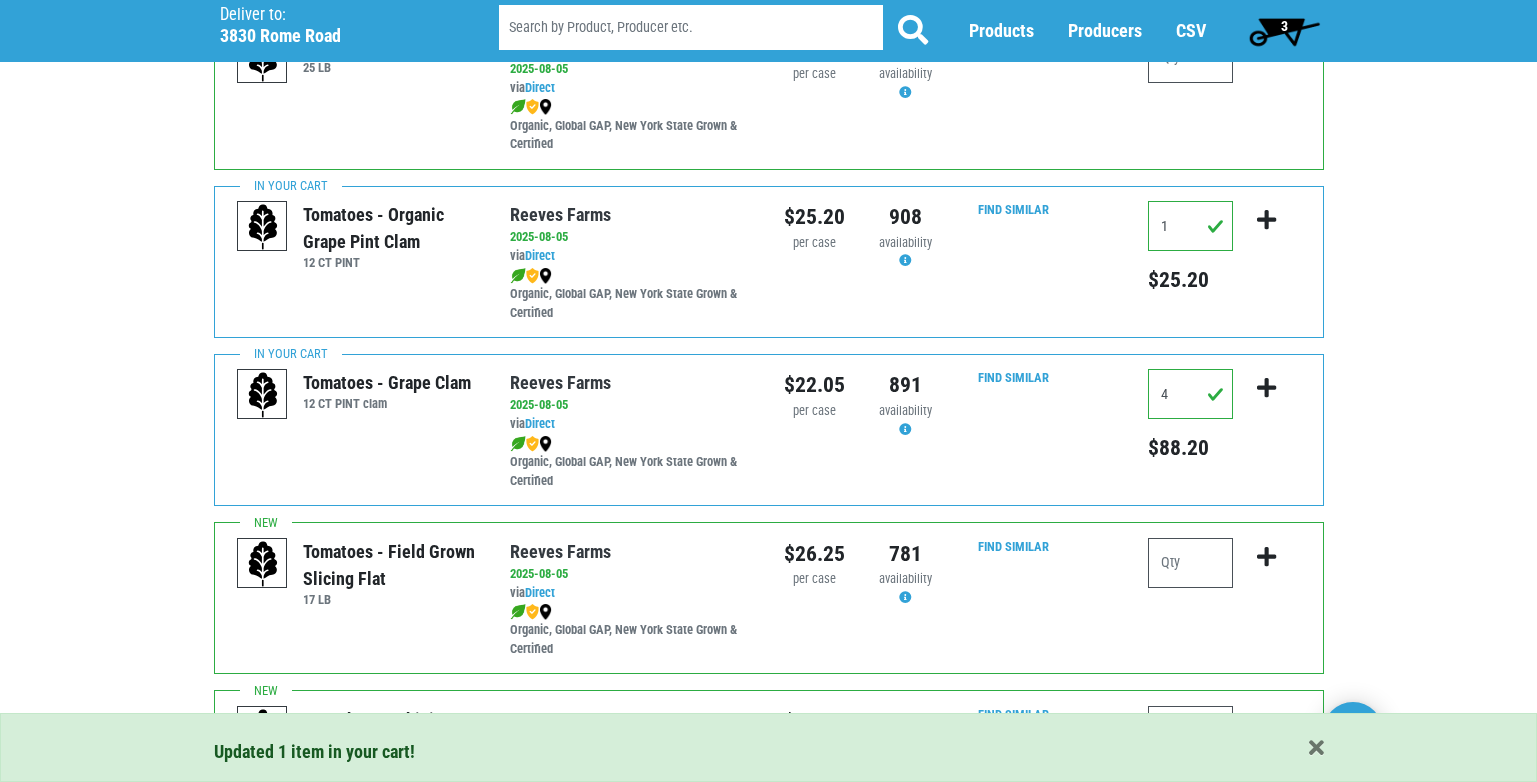 scroll, scrollTop: 1000, scrollLeft: 0, axis: vertical 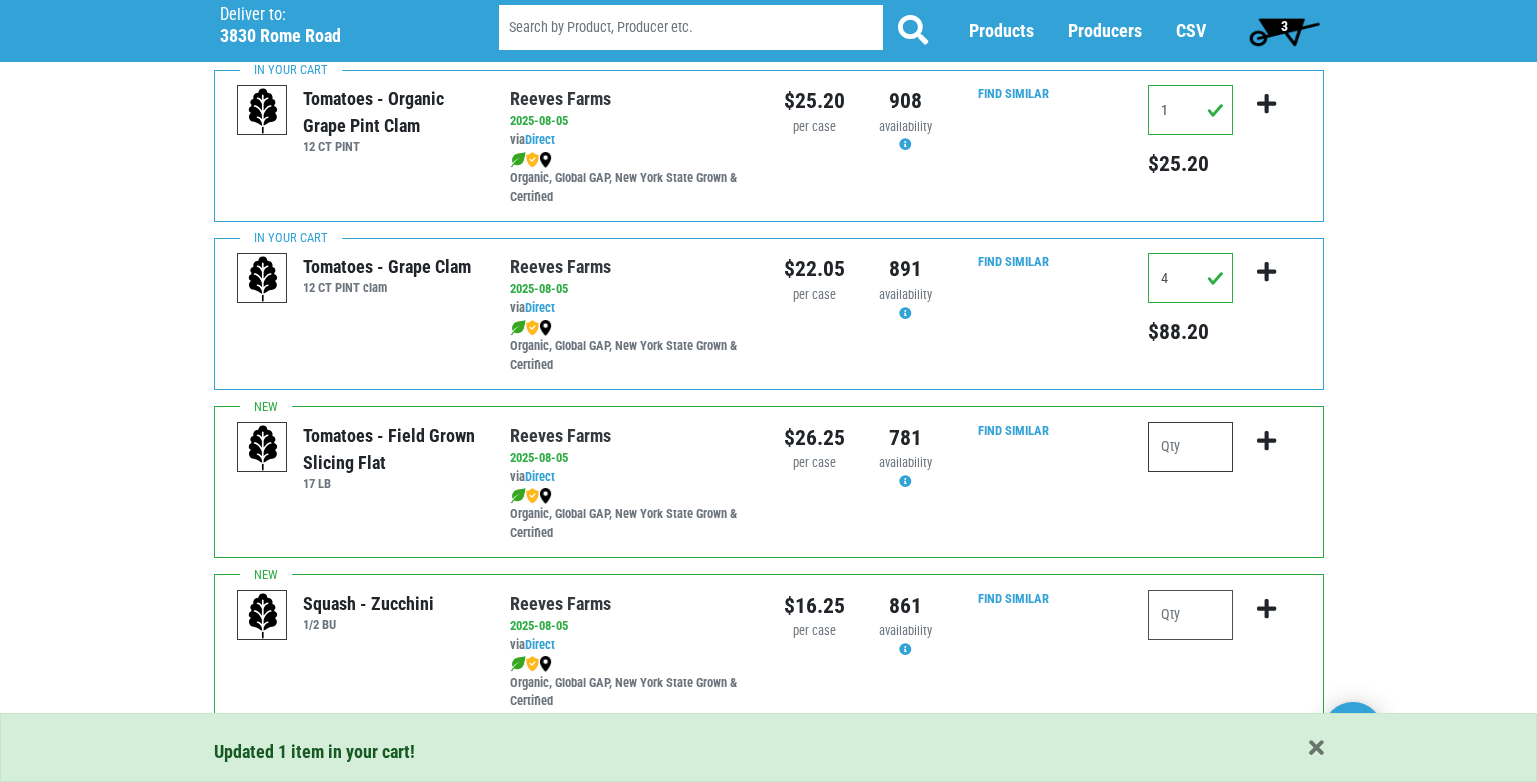 click at bounding box center [1190, 447] 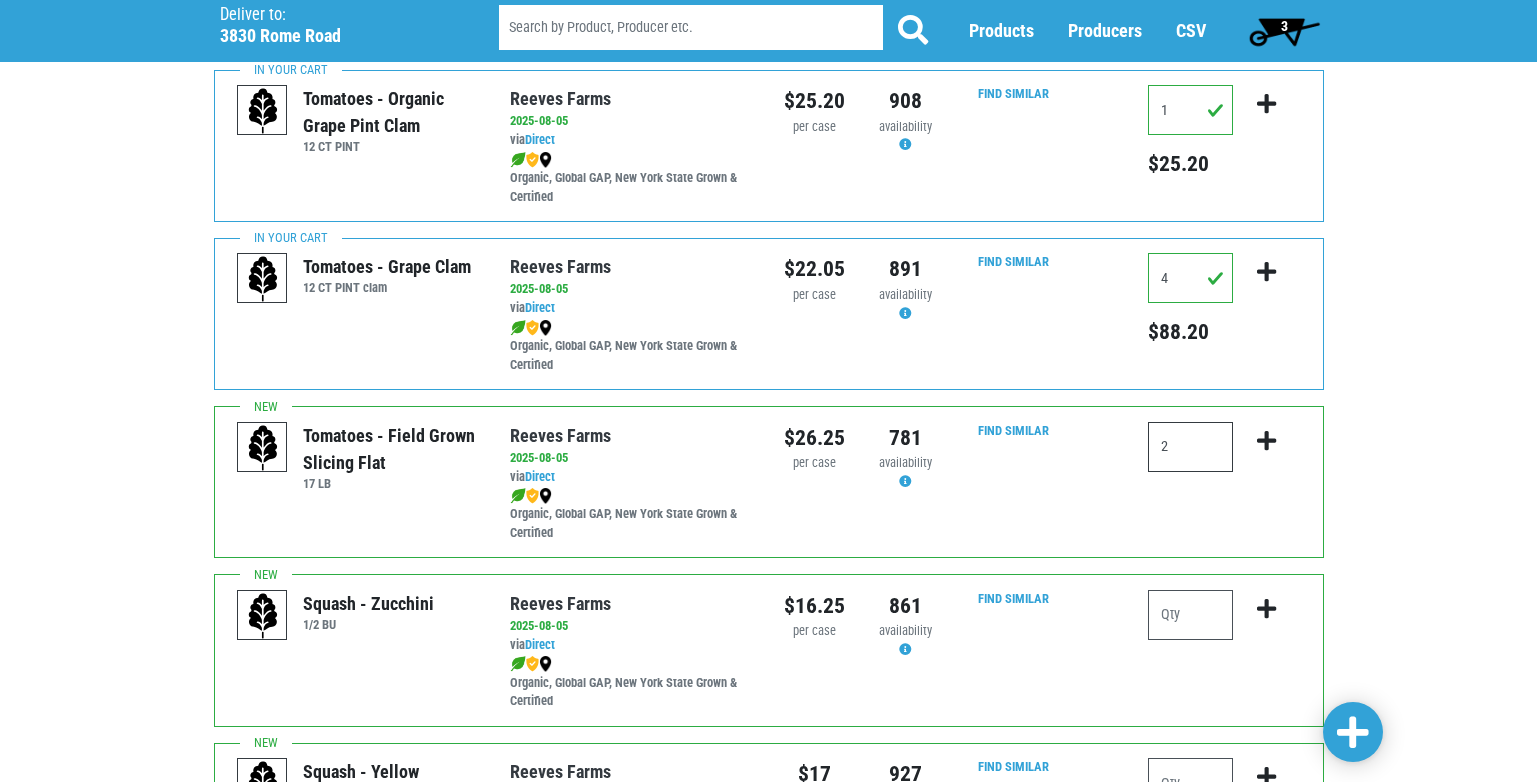 type on "2" 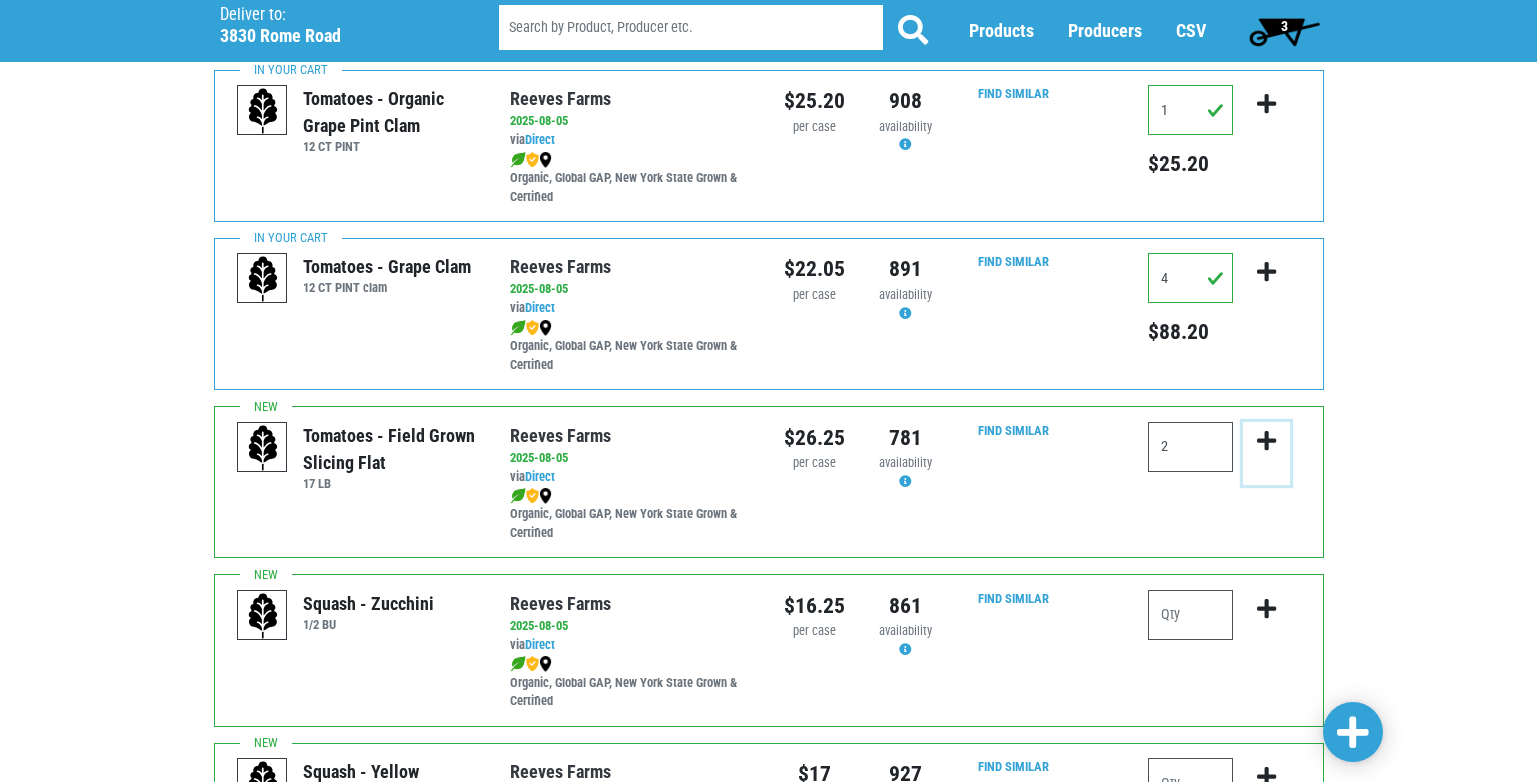 click at bounding box center [1266, 441] 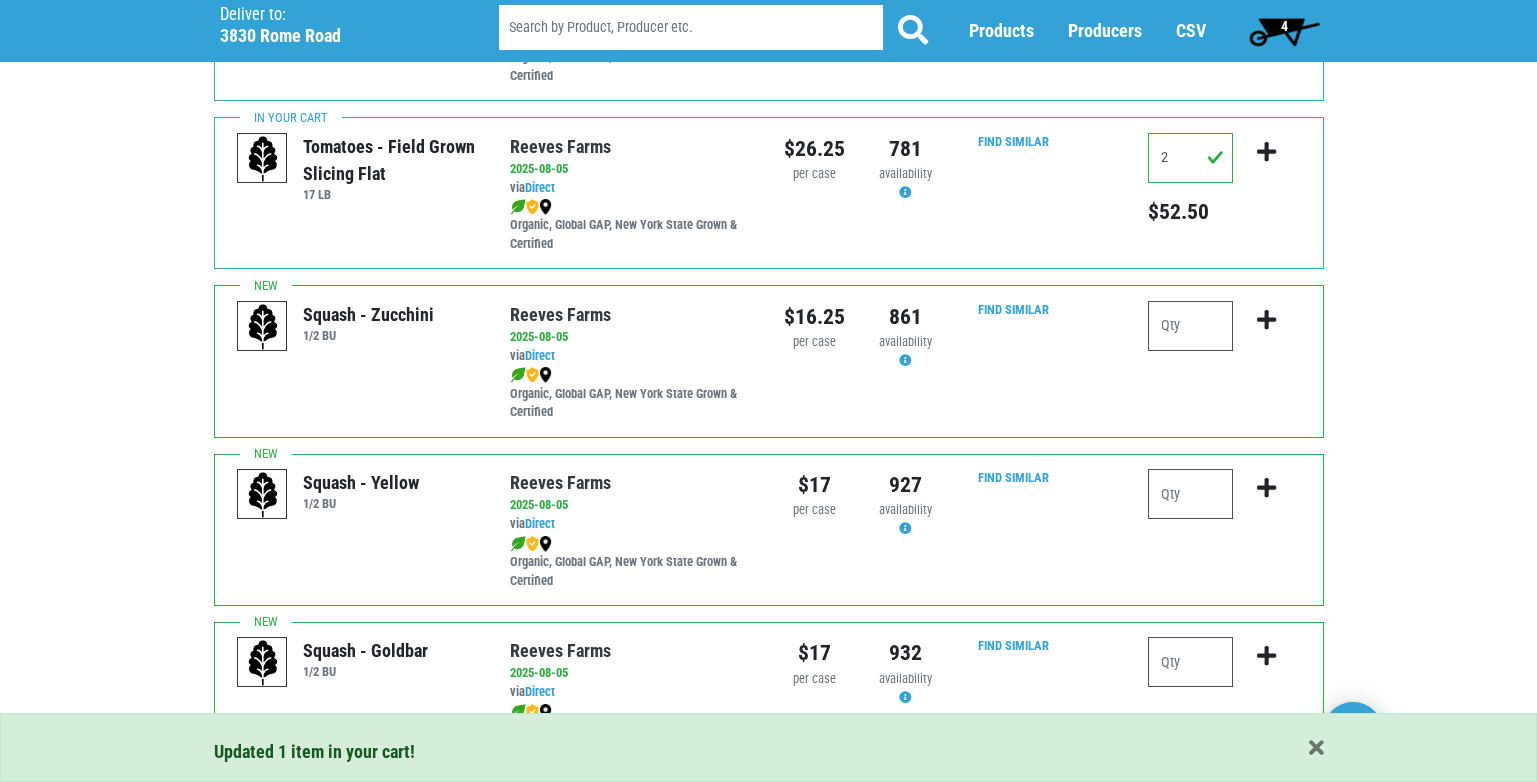 scroll, scrollTop: 1300, scrollLeft: 0, axis: vertical 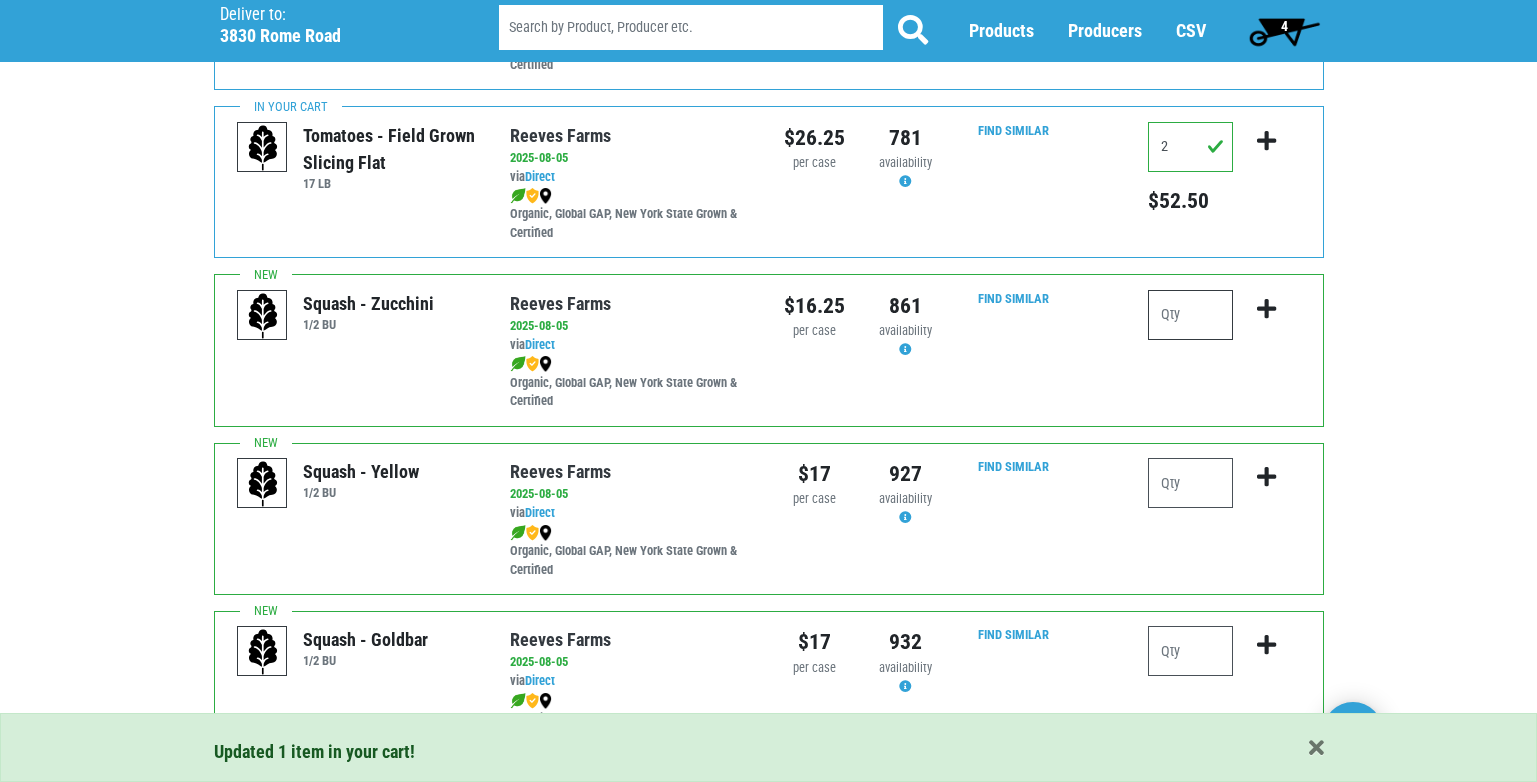click at bounding box center (1190, 315) 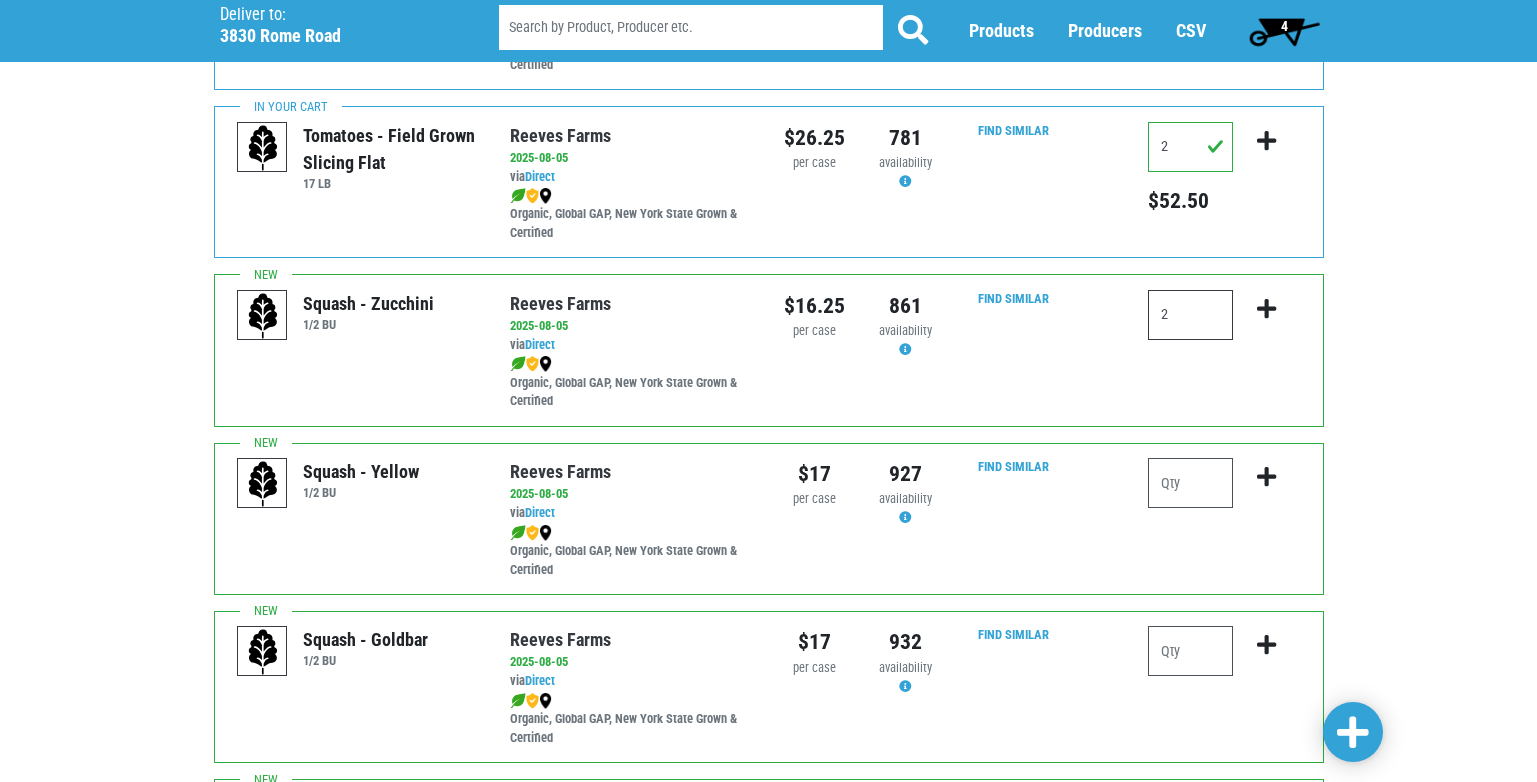 type on "2" 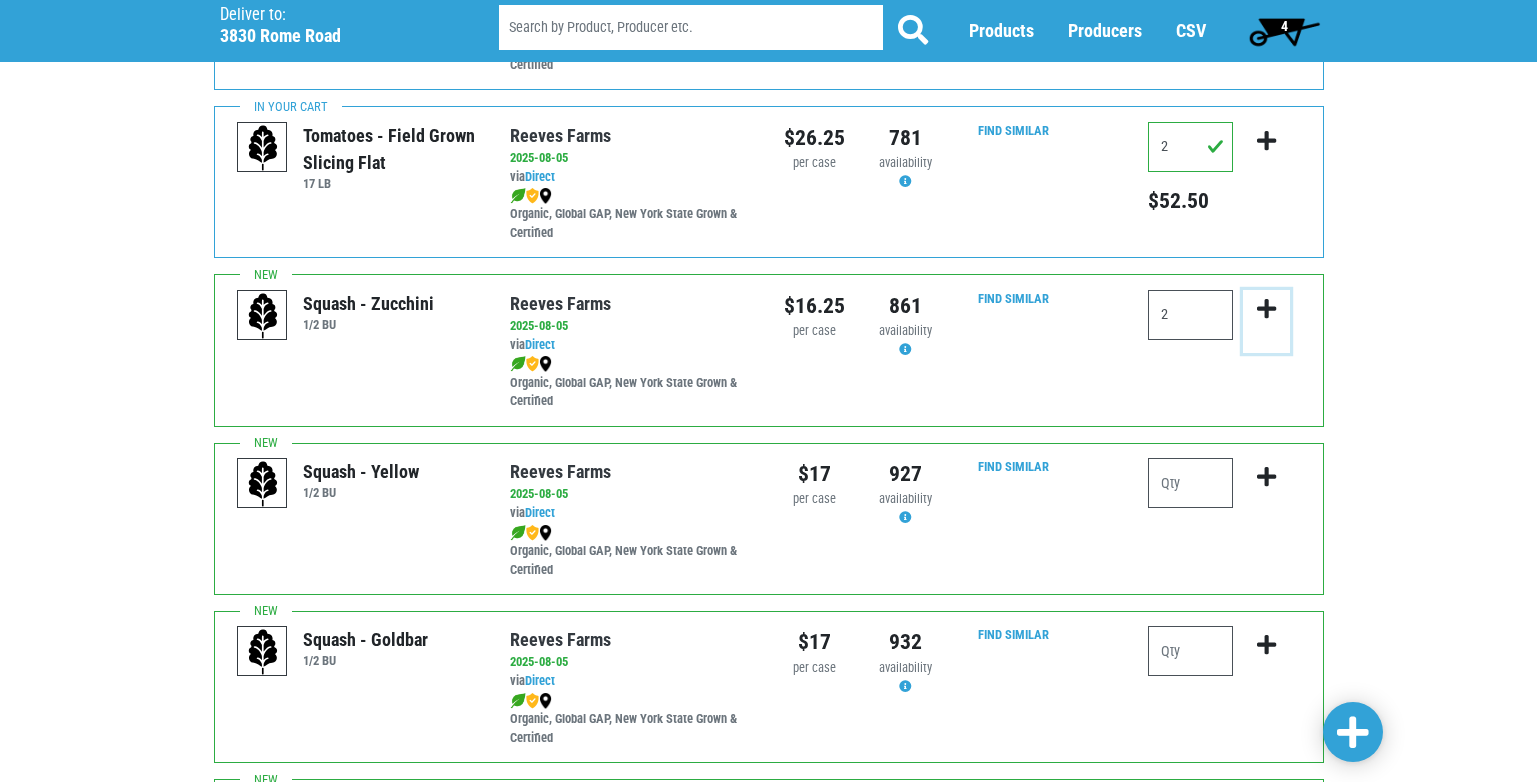 click at bounding box center (1266, 309) 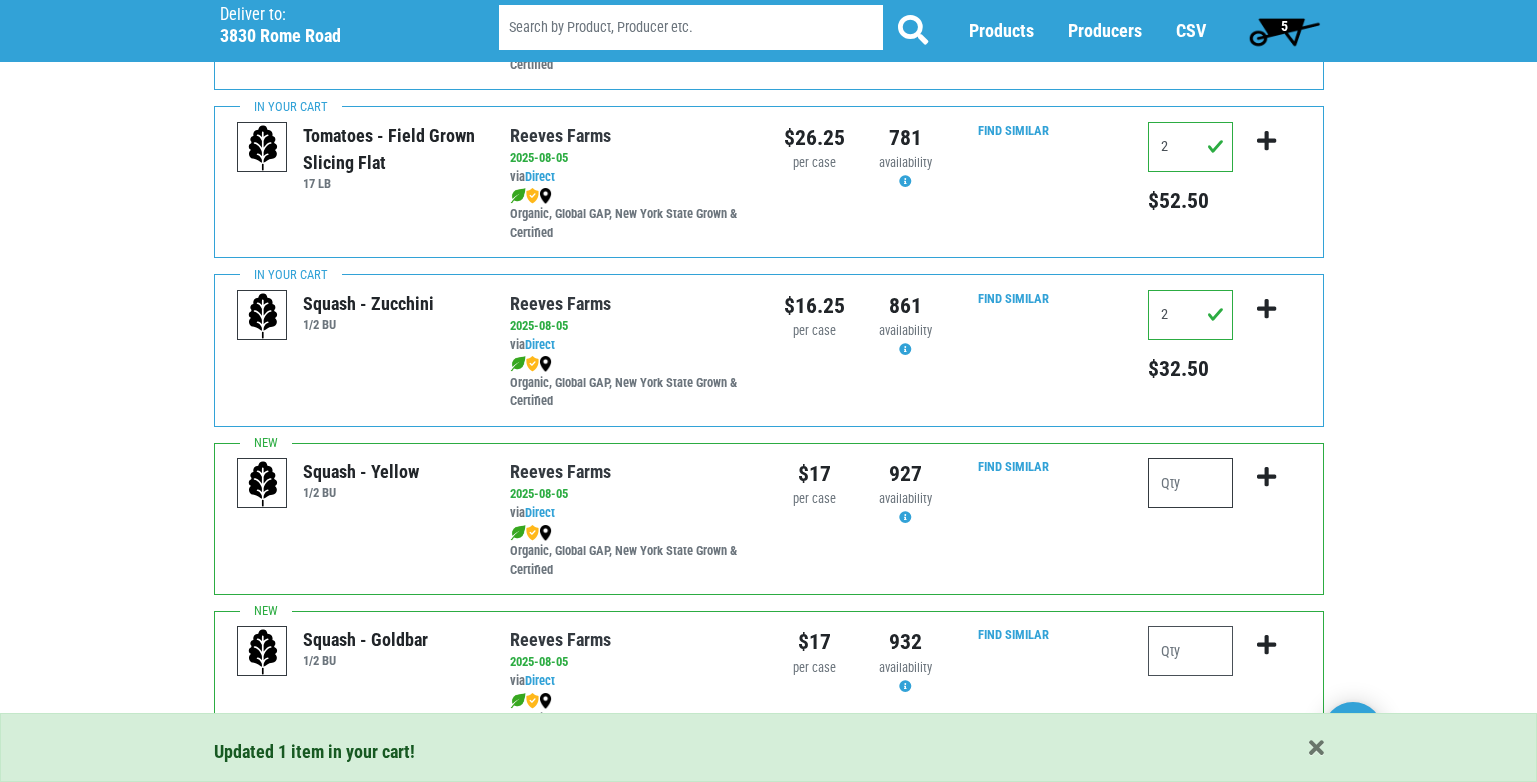 click at bounding box center (1190, 483) 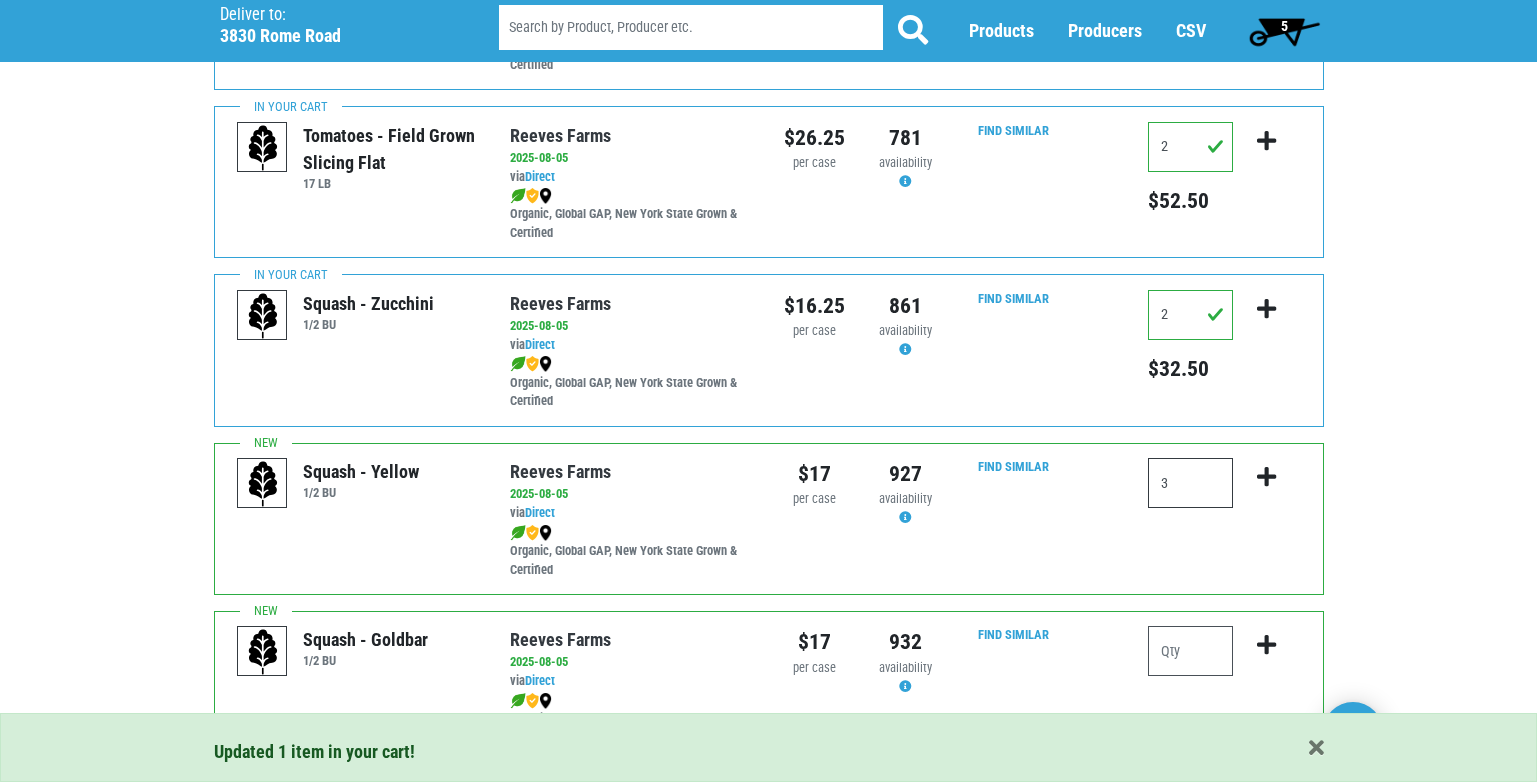 type on "3" 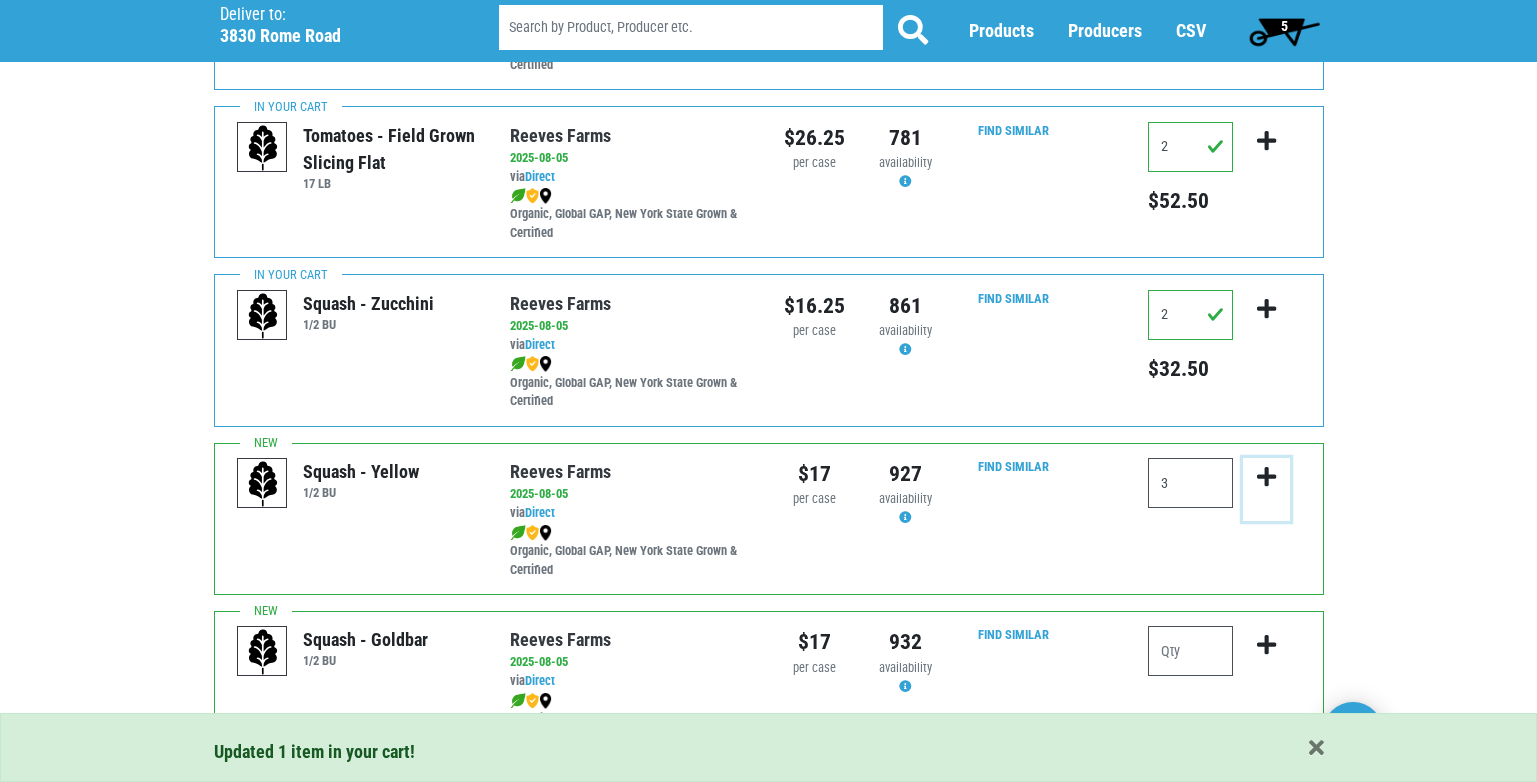 click at bounding box center (1266, 477) 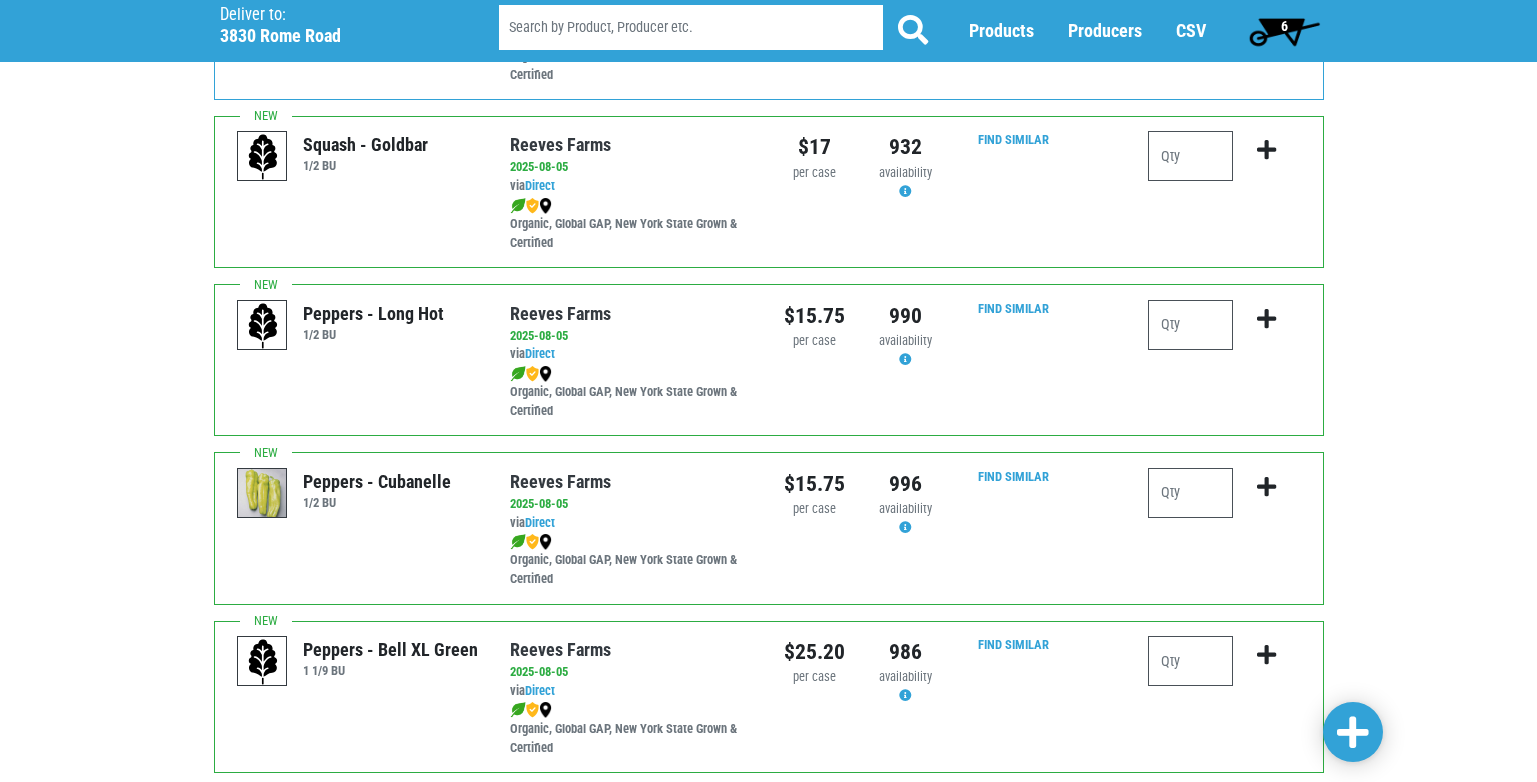 scroll, scrollTop: 1800, scrollLeft: 0, axis: vertical 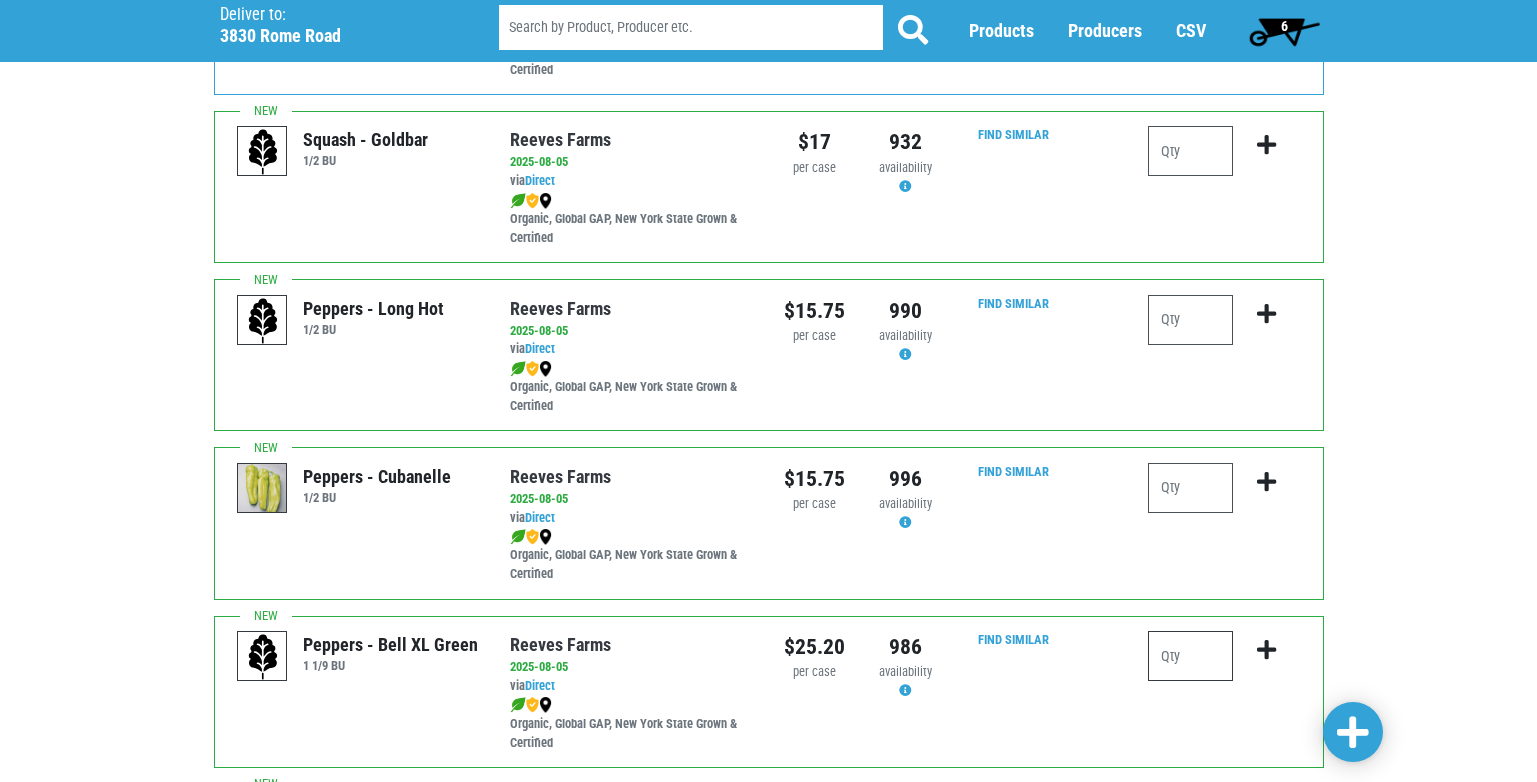 click at bounding box center [1190, 656] 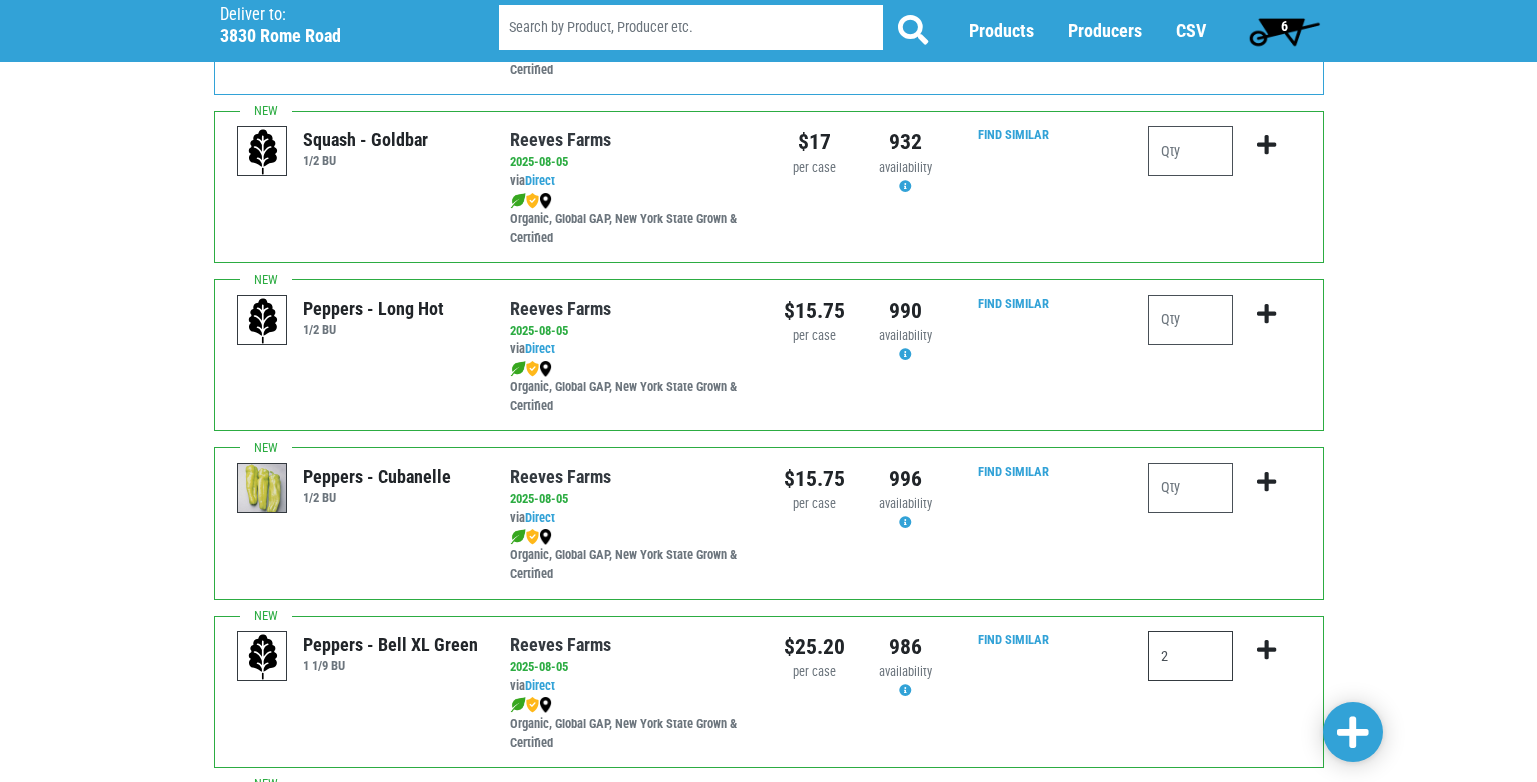 type on "2" 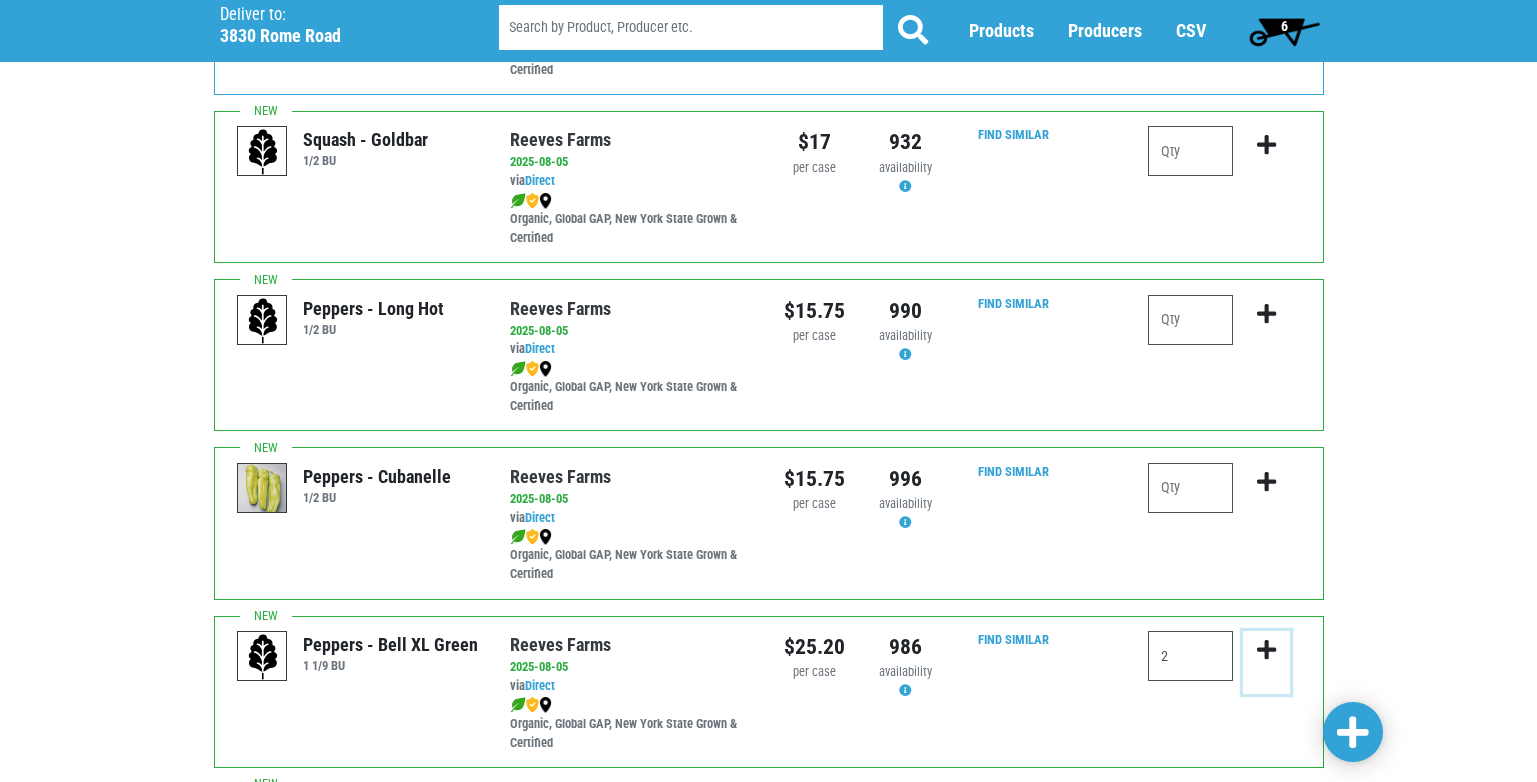 click at bounding box center (1266, 650) 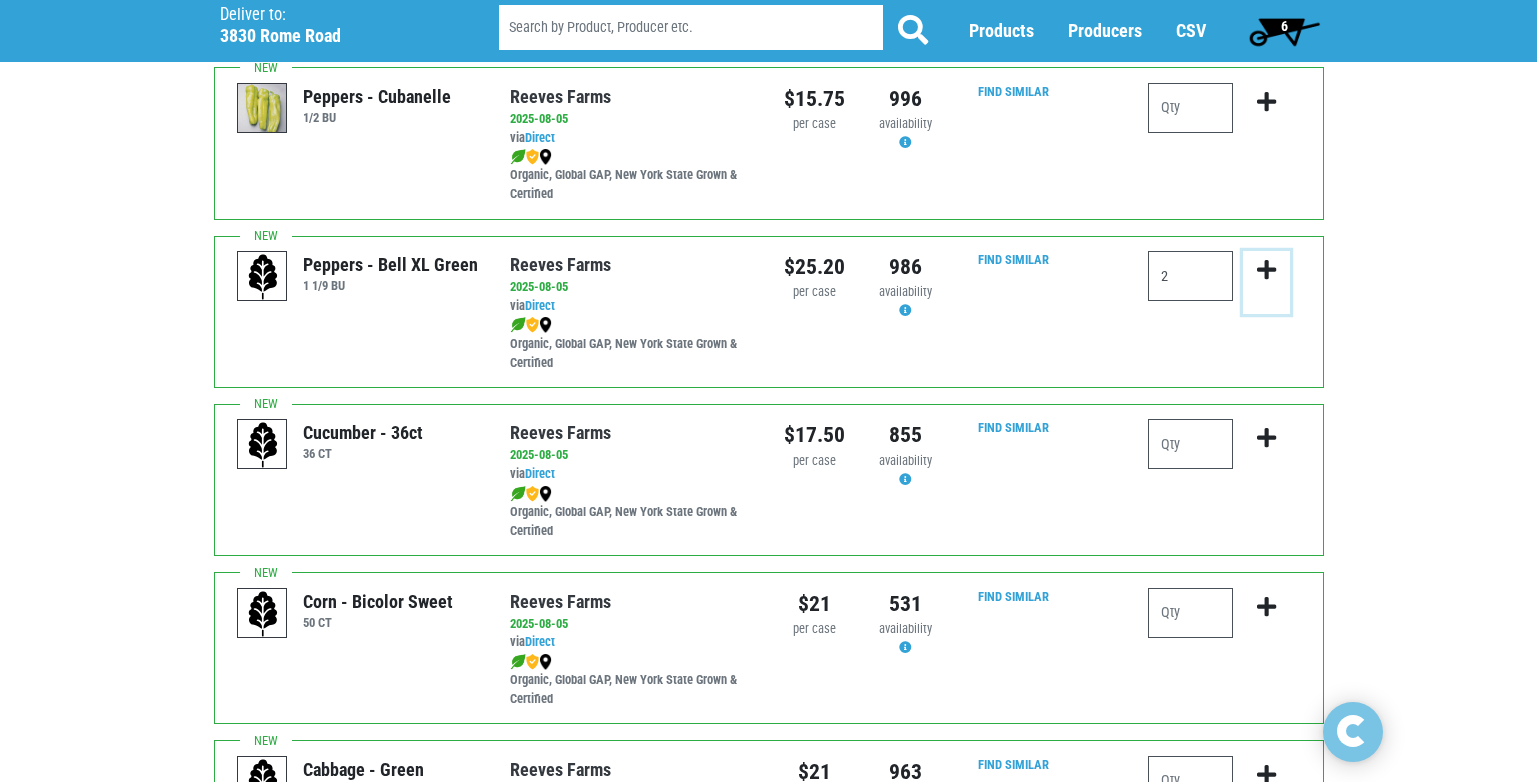 scroll, scrollTop: 2200, scrollLeft: 0, axis: vertical 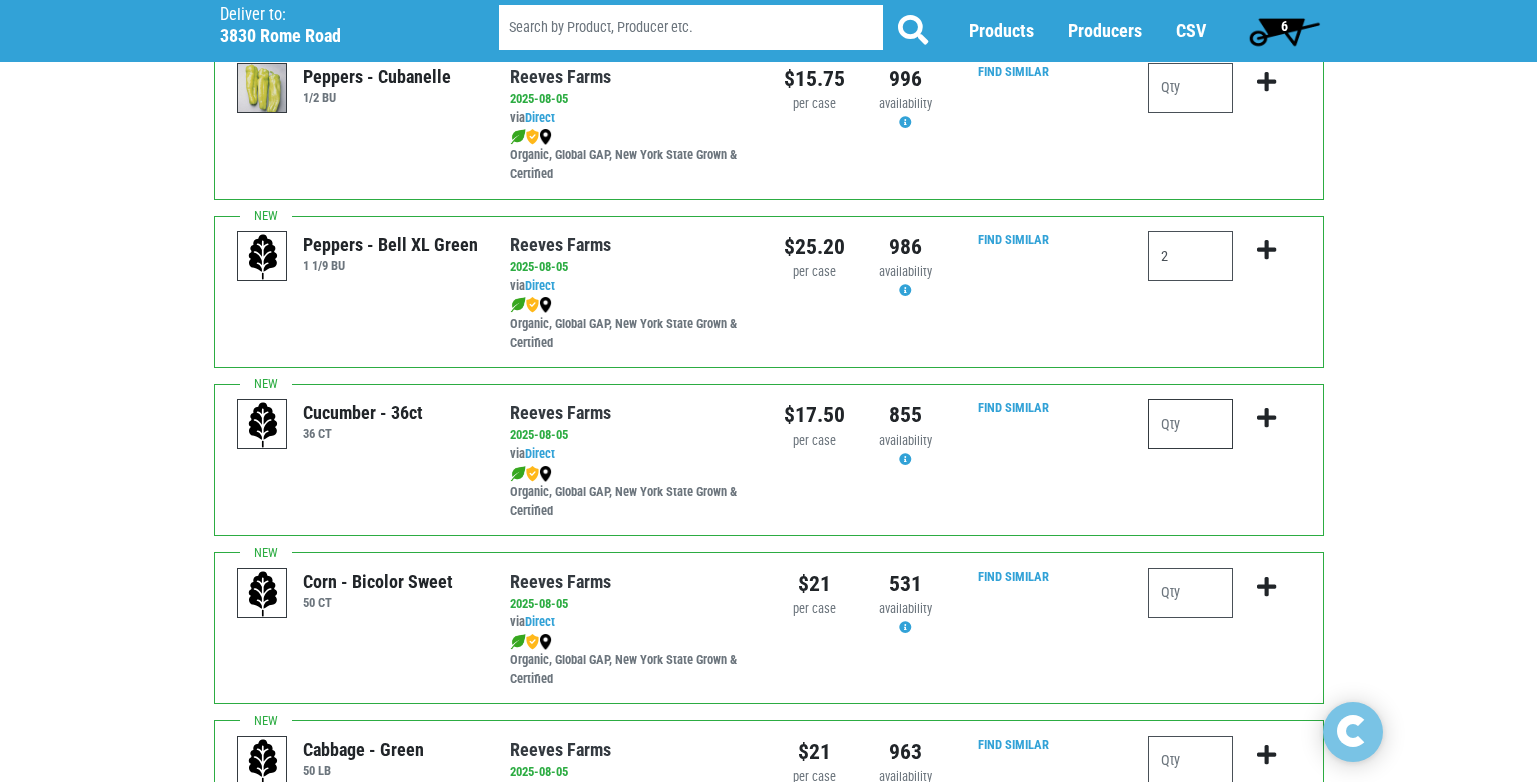 click at bounding box center [1190, 424] 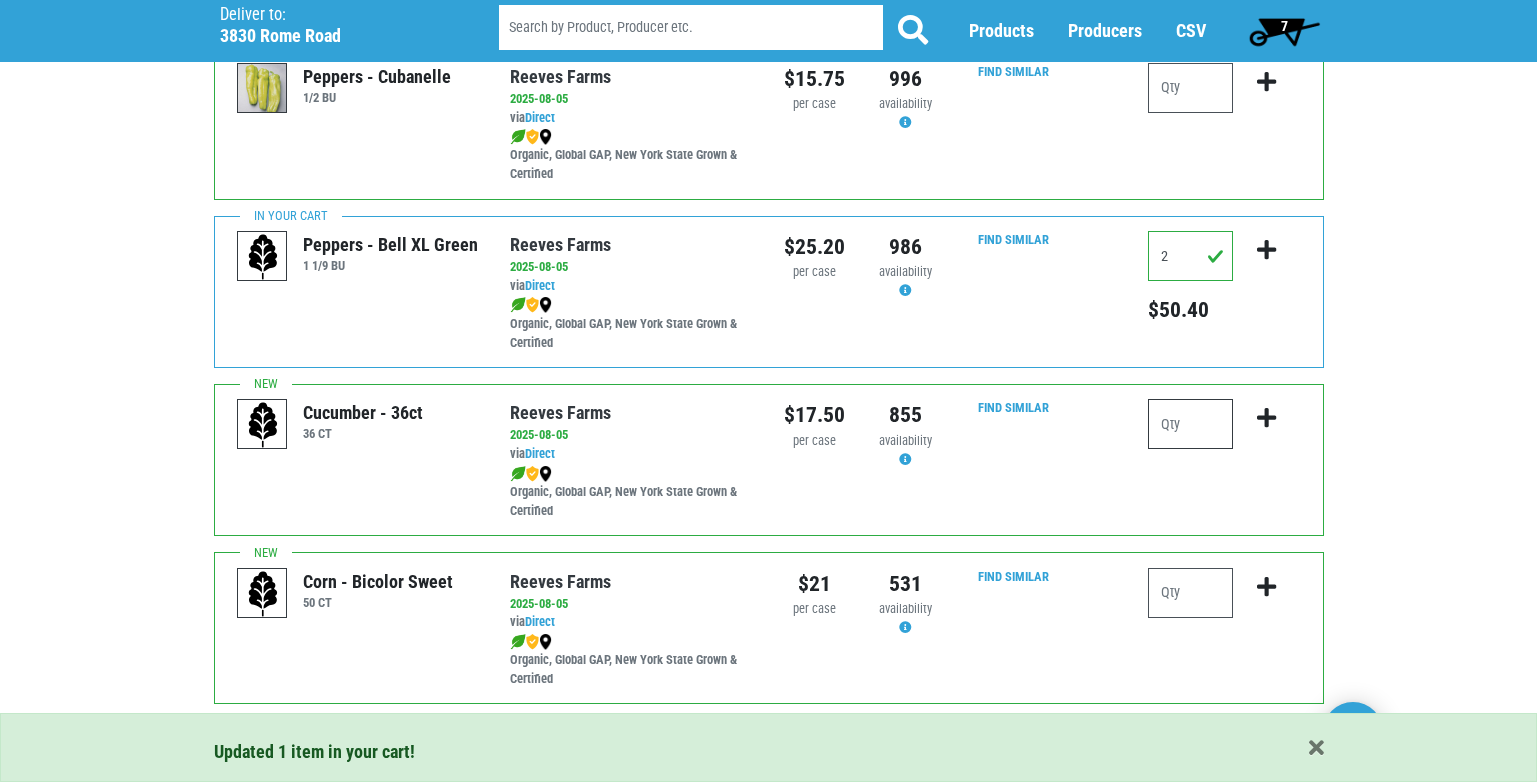type on "2" 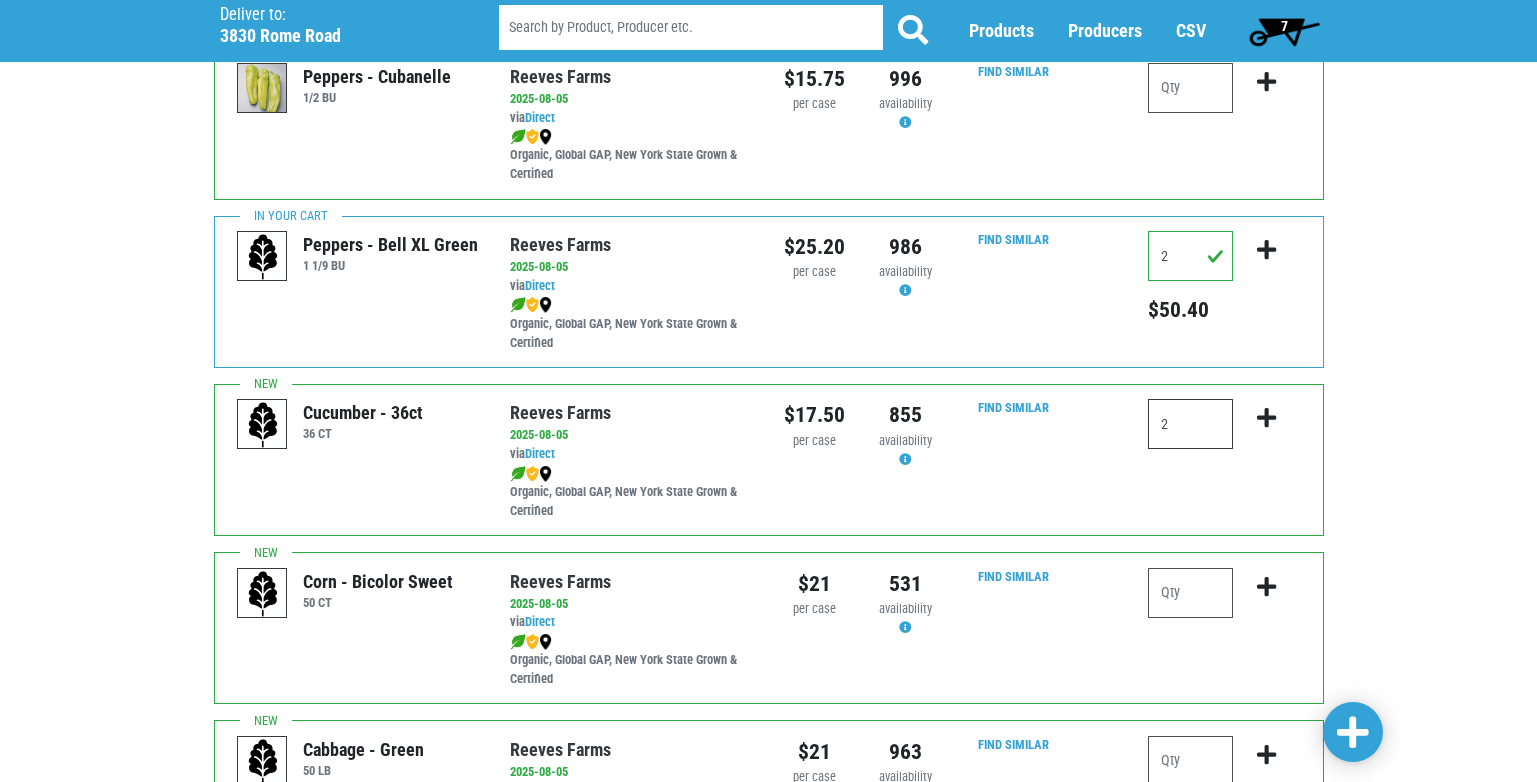 click on "2" at bounding box center (1190, 424) 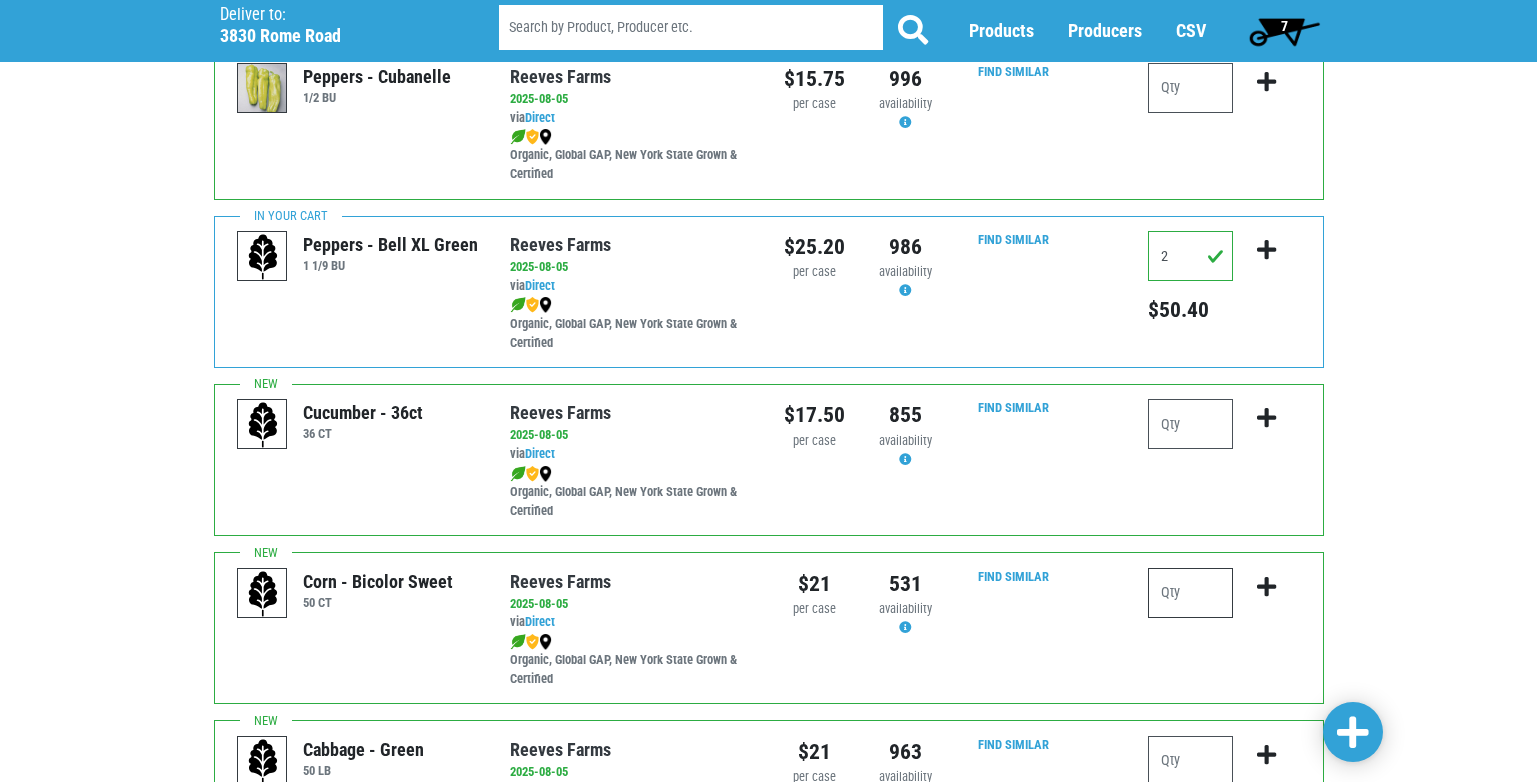 click at bounding box center [1190, 593] 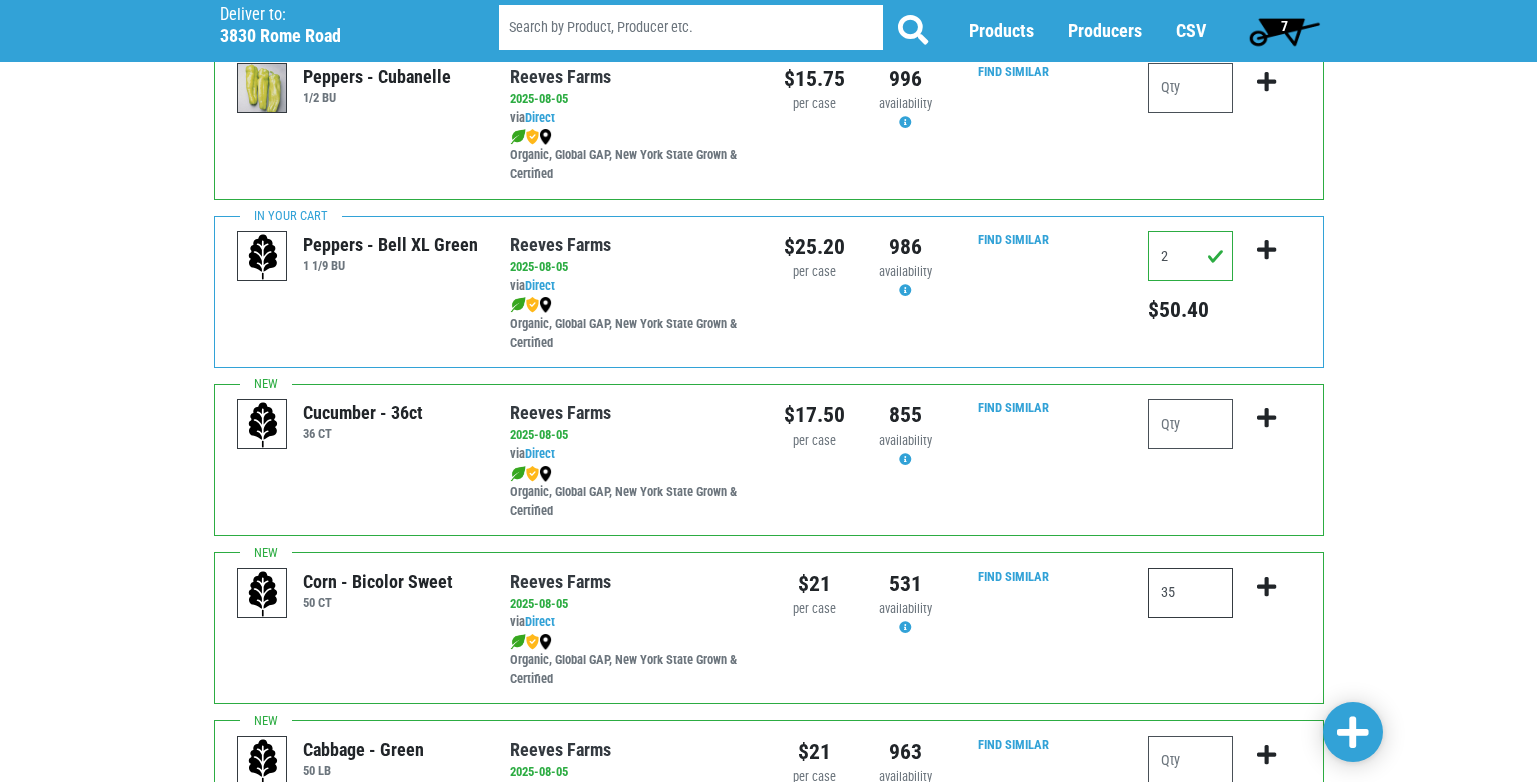 type on "[AGE]" 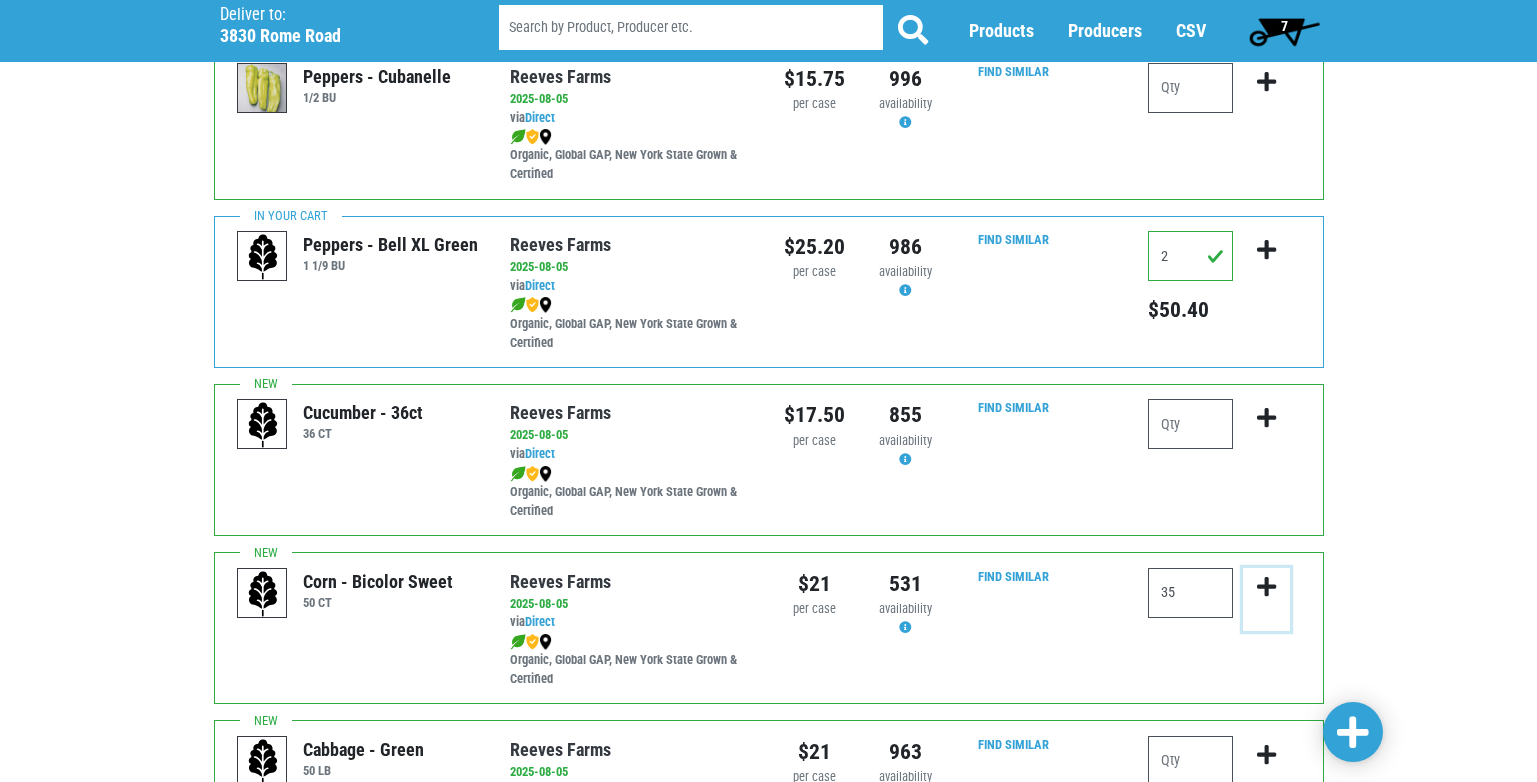 click at bounding box center [1266, 587] 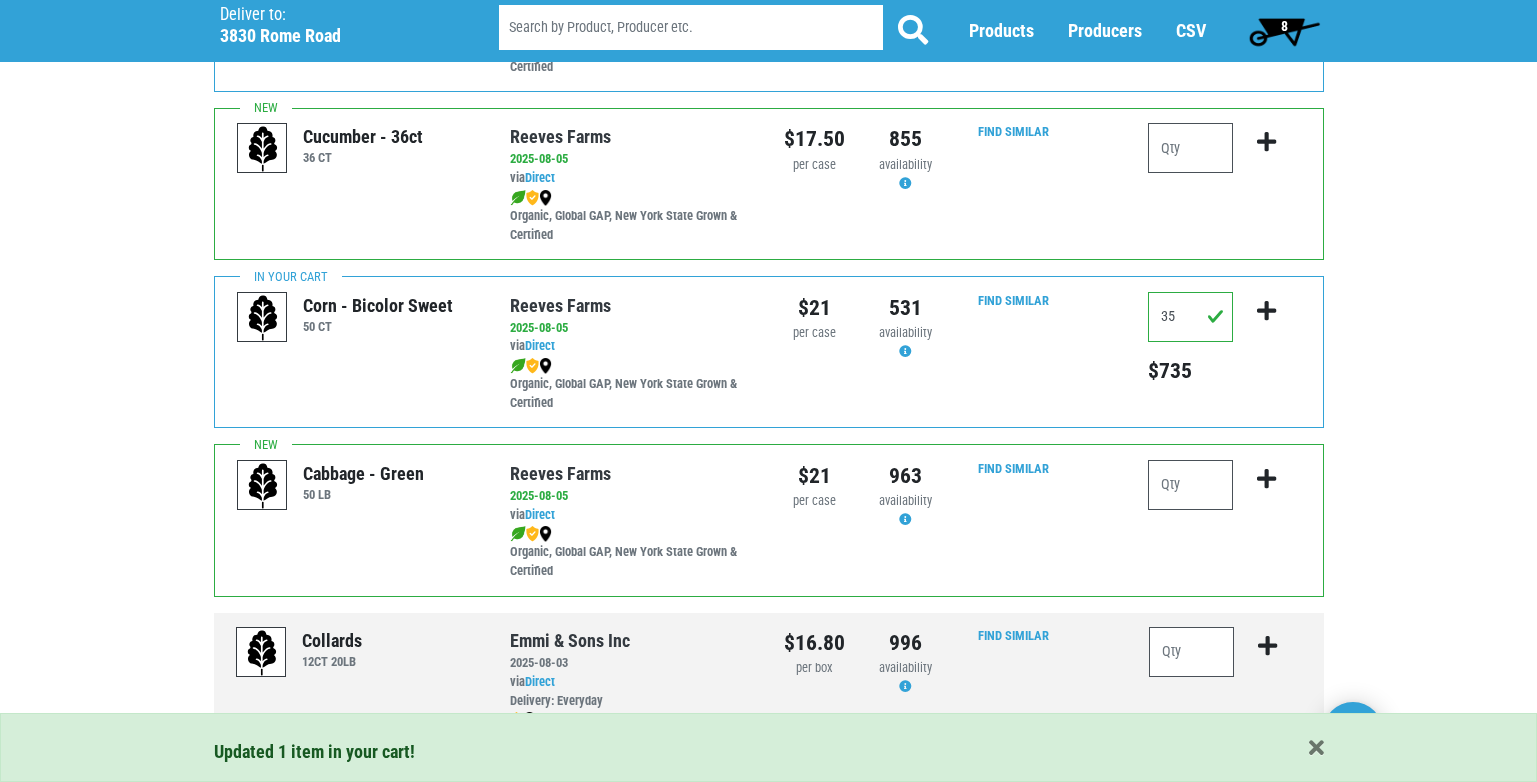scroll, scrollTop: 2600, scrollLeft: 0, axis: vertical 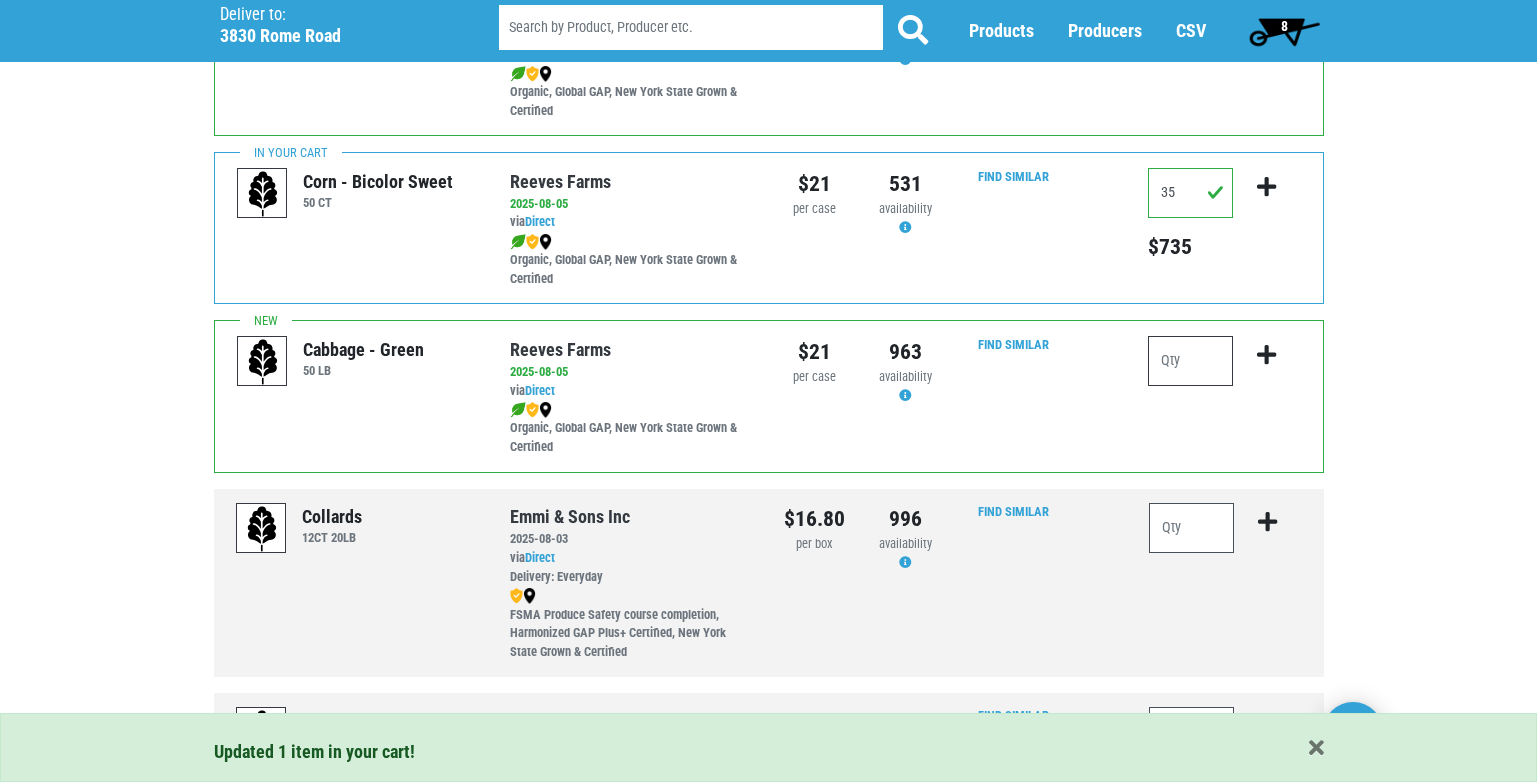 click at bounding box center (1190, 361) 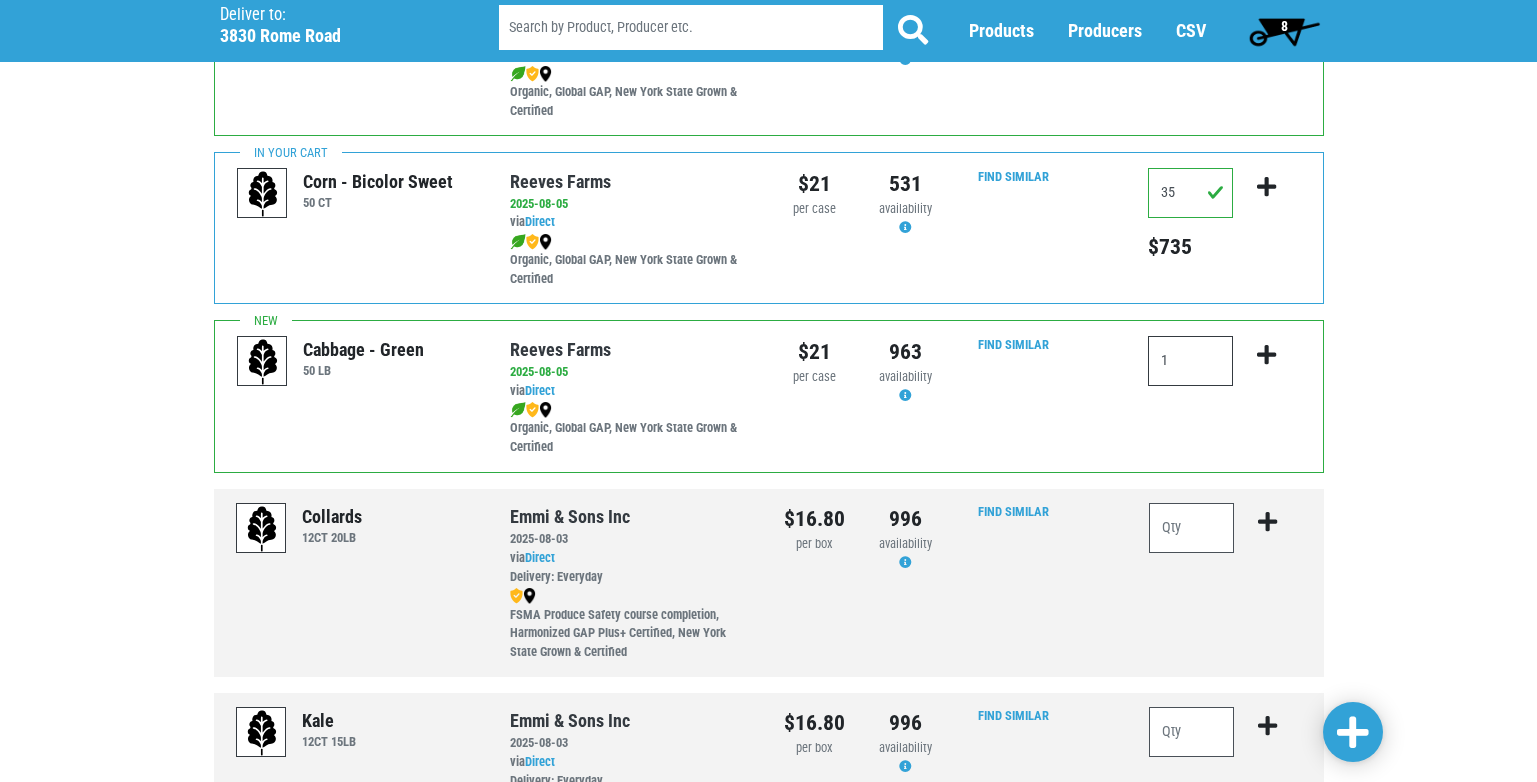 type on "1" 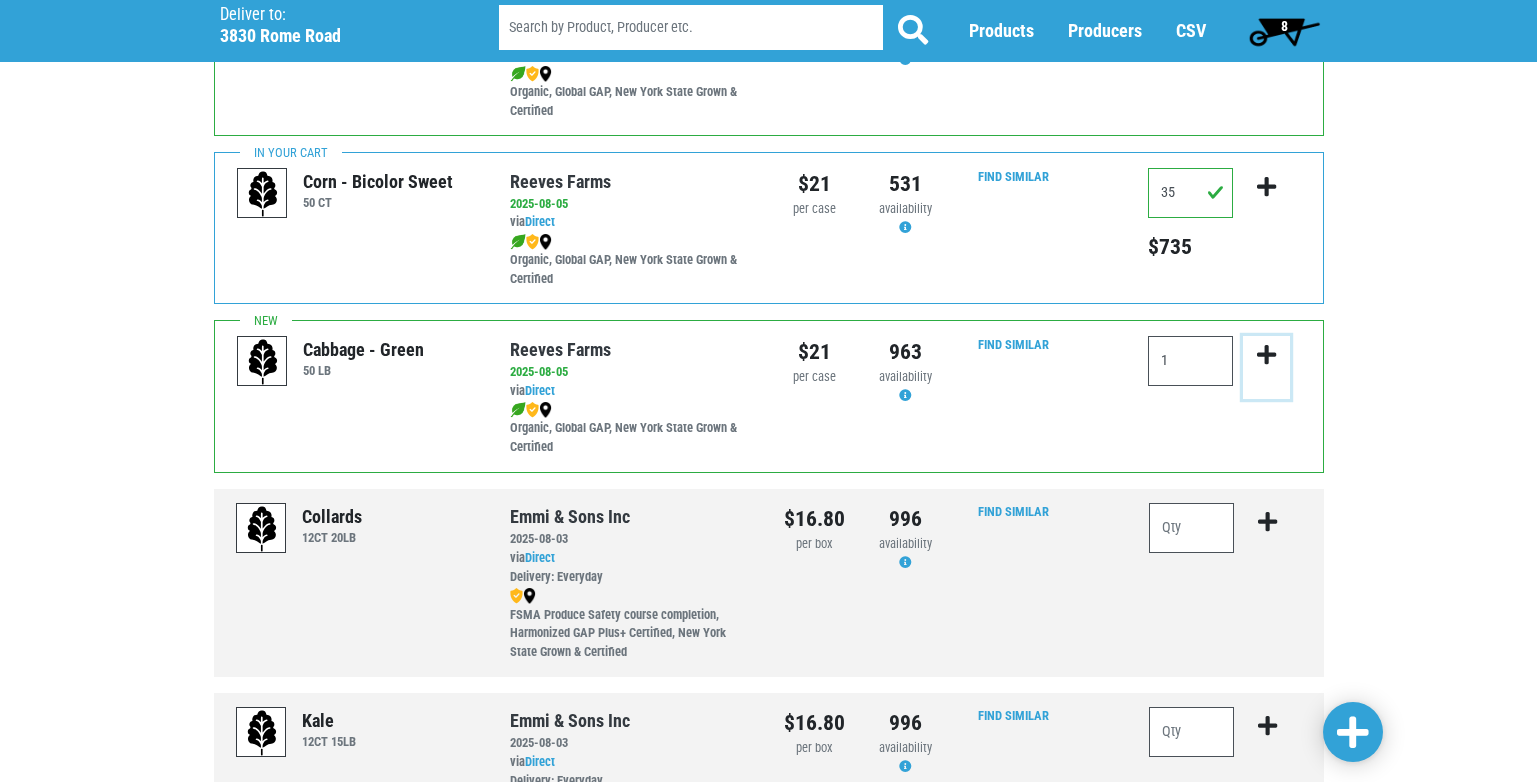 click at bounding box center [1266, 355] 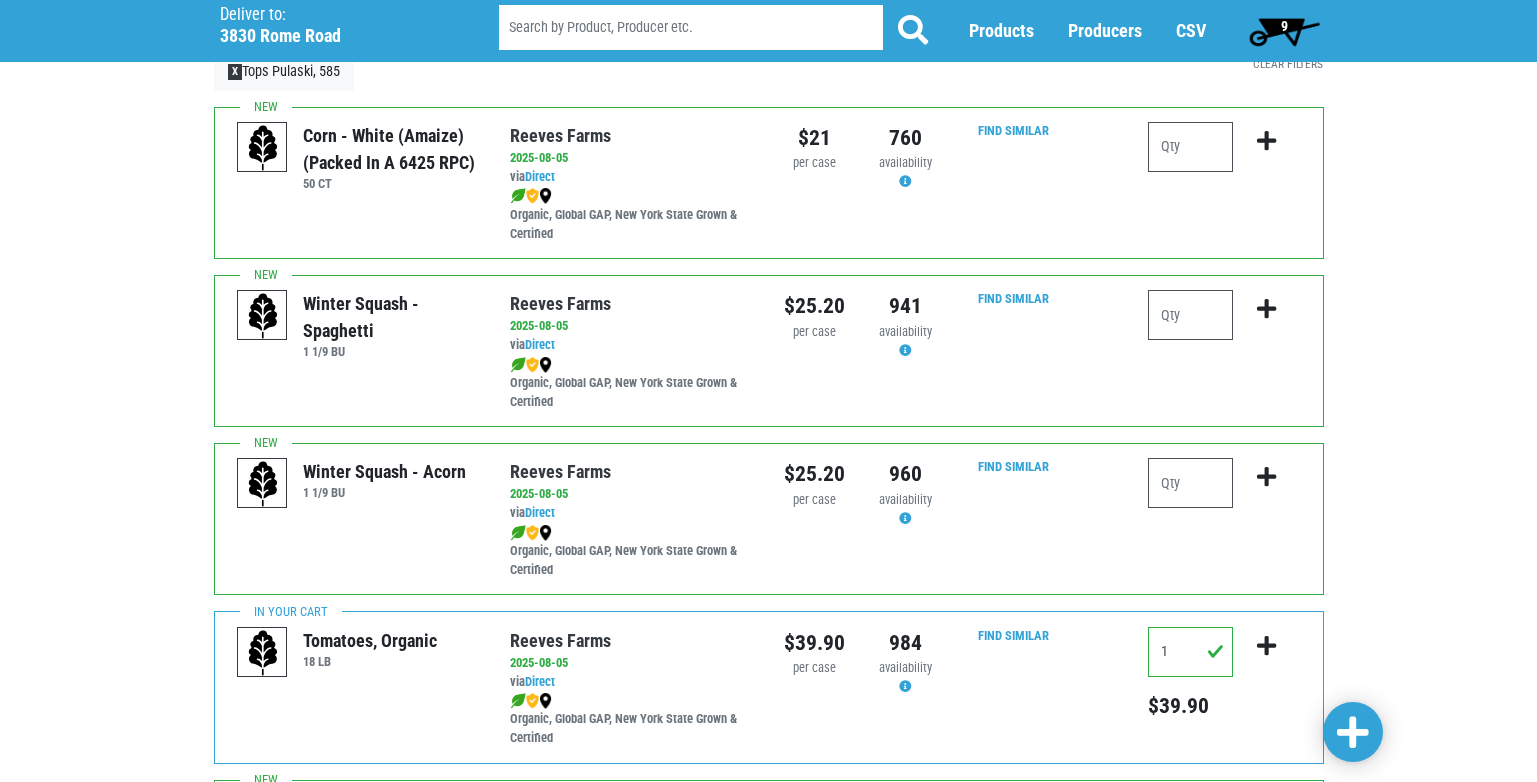 scroll, scrollTop: 30, scrollLeft: 0, axis: vertical 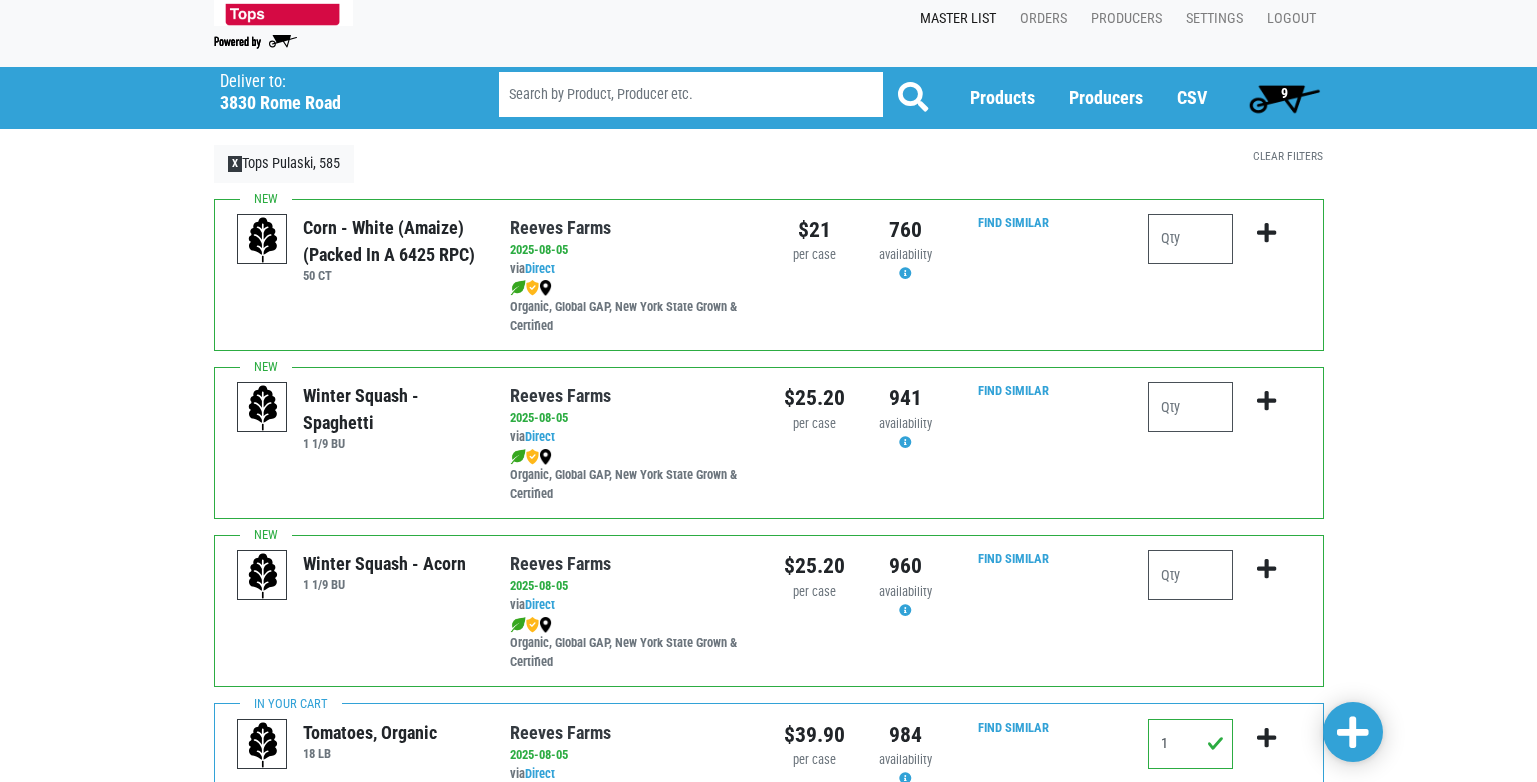 click on "9" at bounding box center [1284, 98] 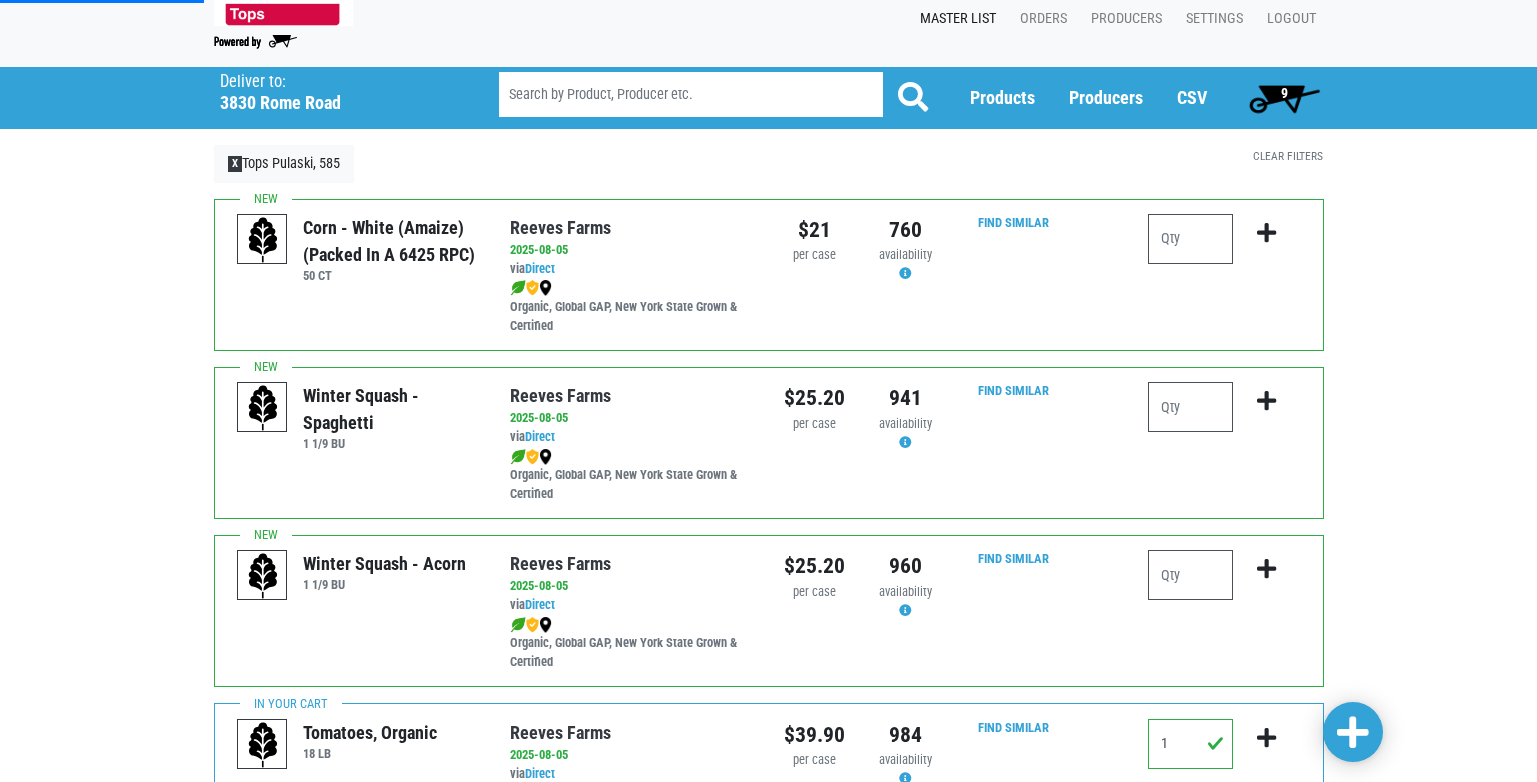 scroll, scrollTop: 0, scrollLeft: 0, axis: both 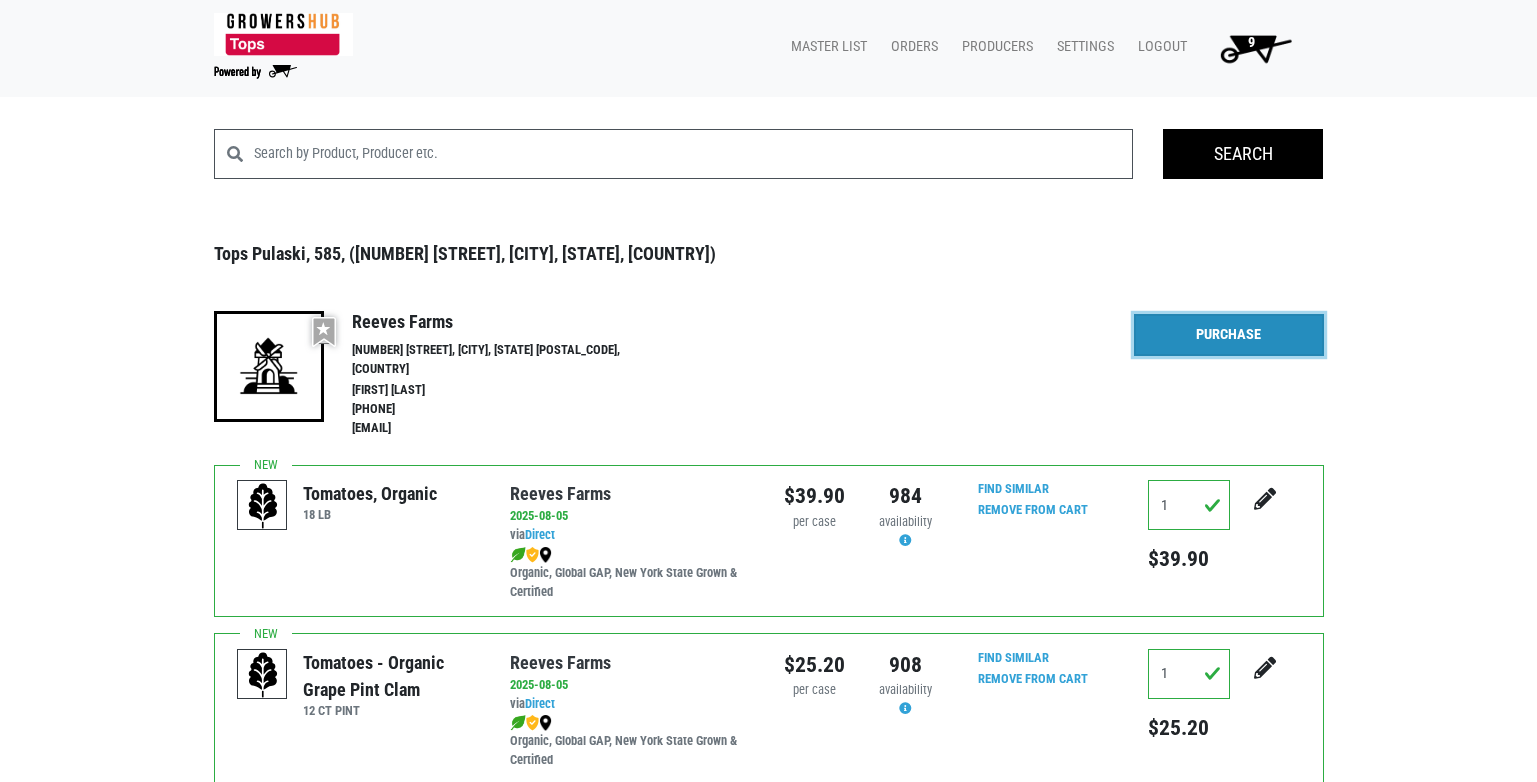 click on "Purchase" at bounding box center (1229, 335) 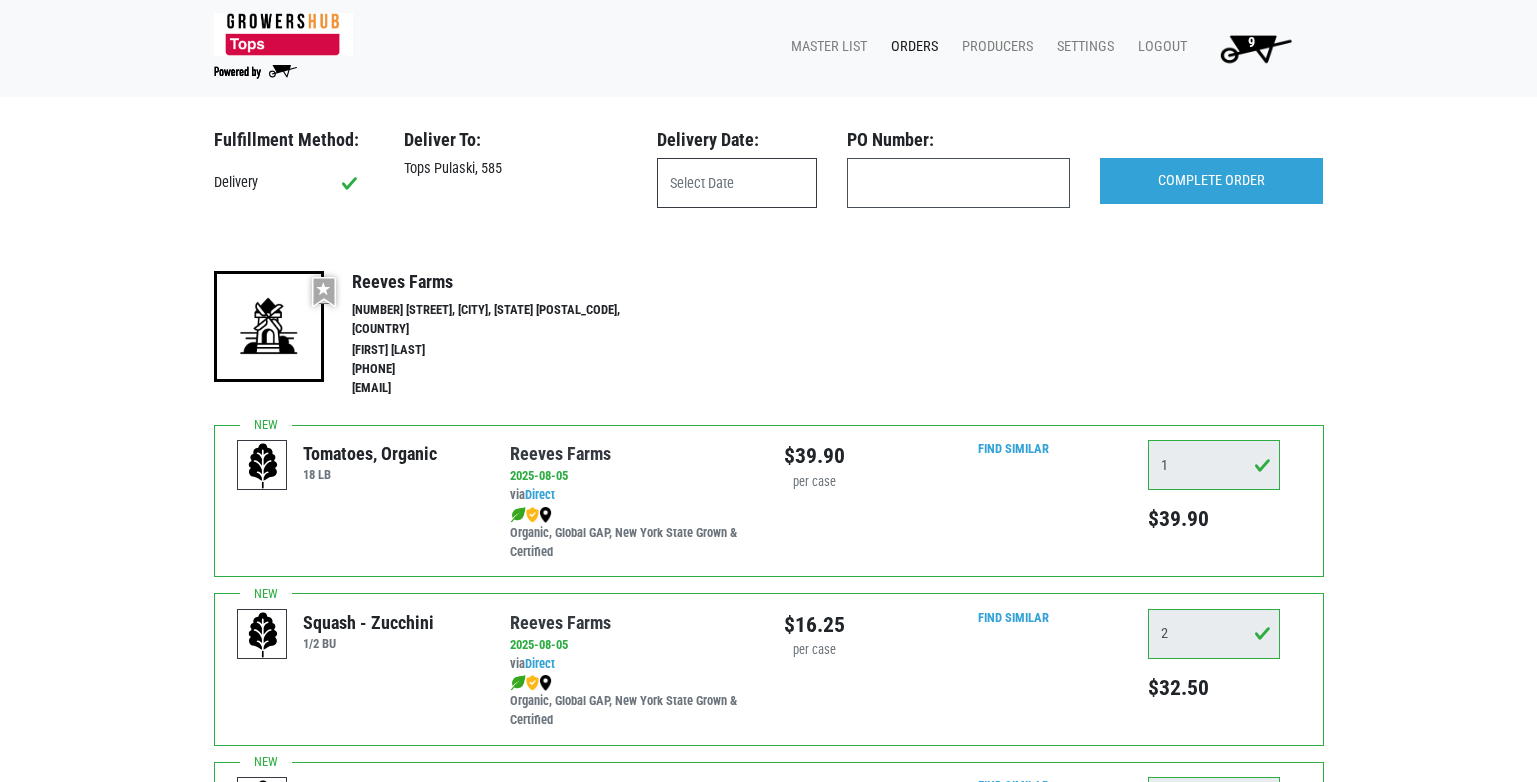 click at bounding box center (737, 183) 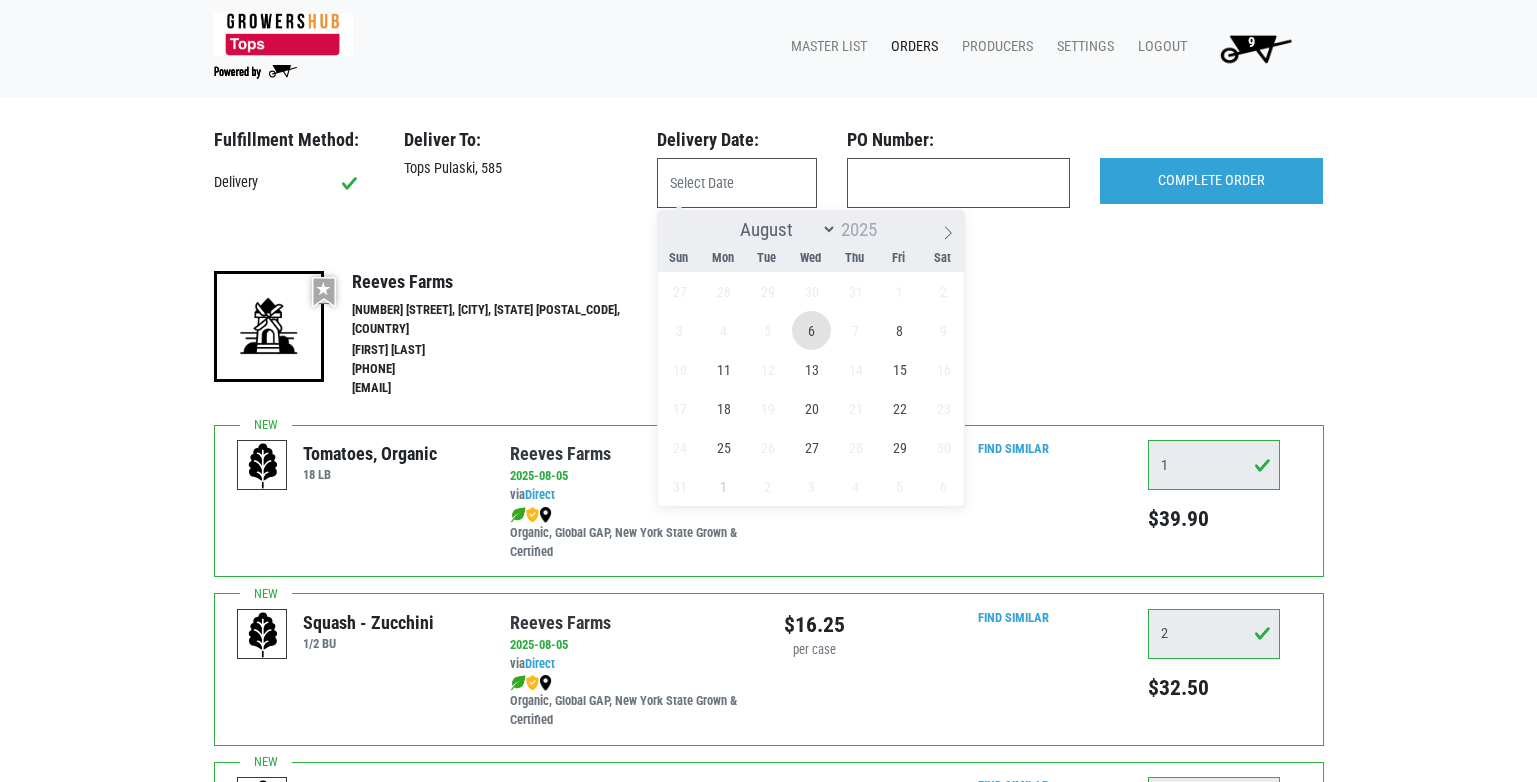 click on "6" at bounding box center (811, 330) 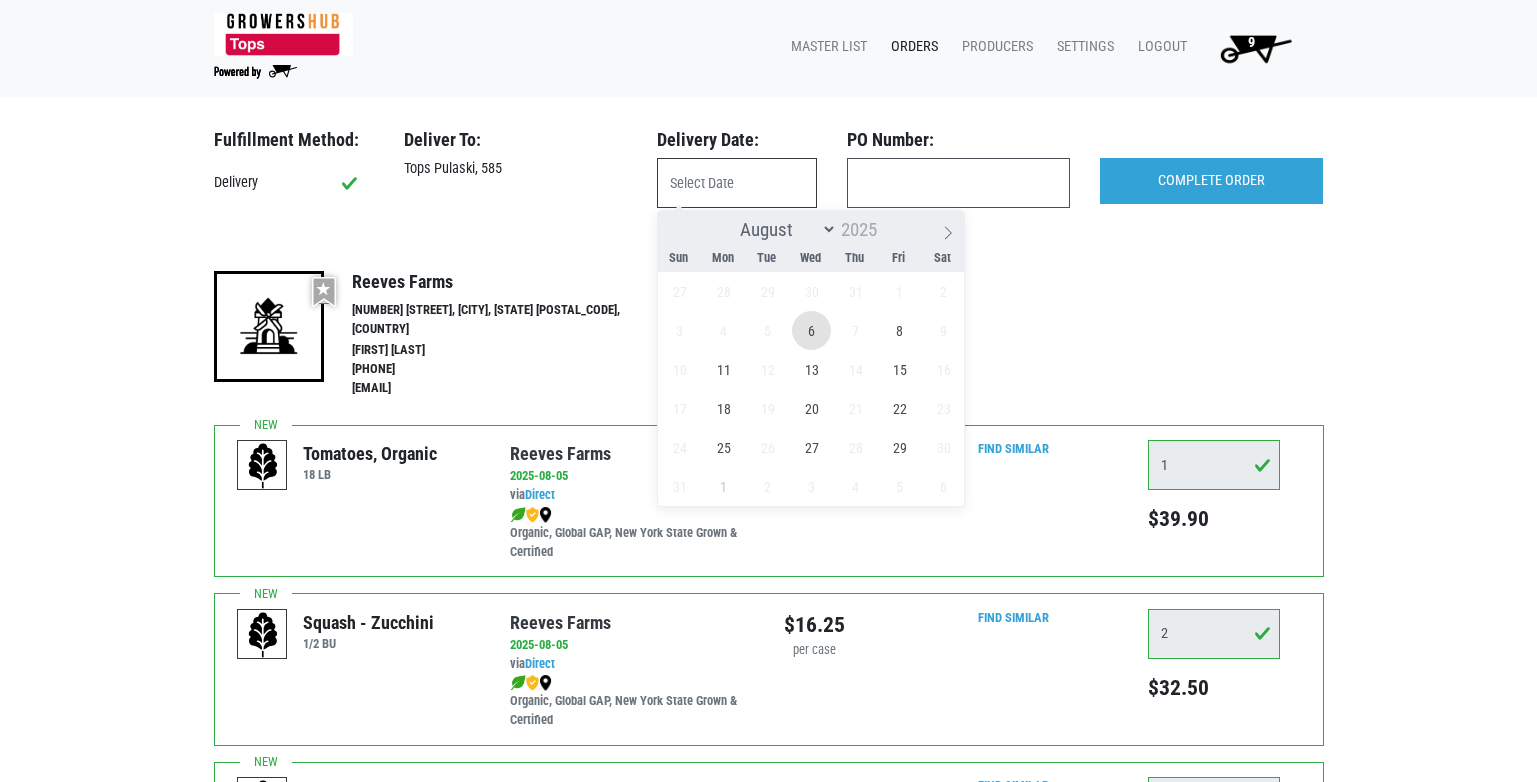 type on "2025-08-06" 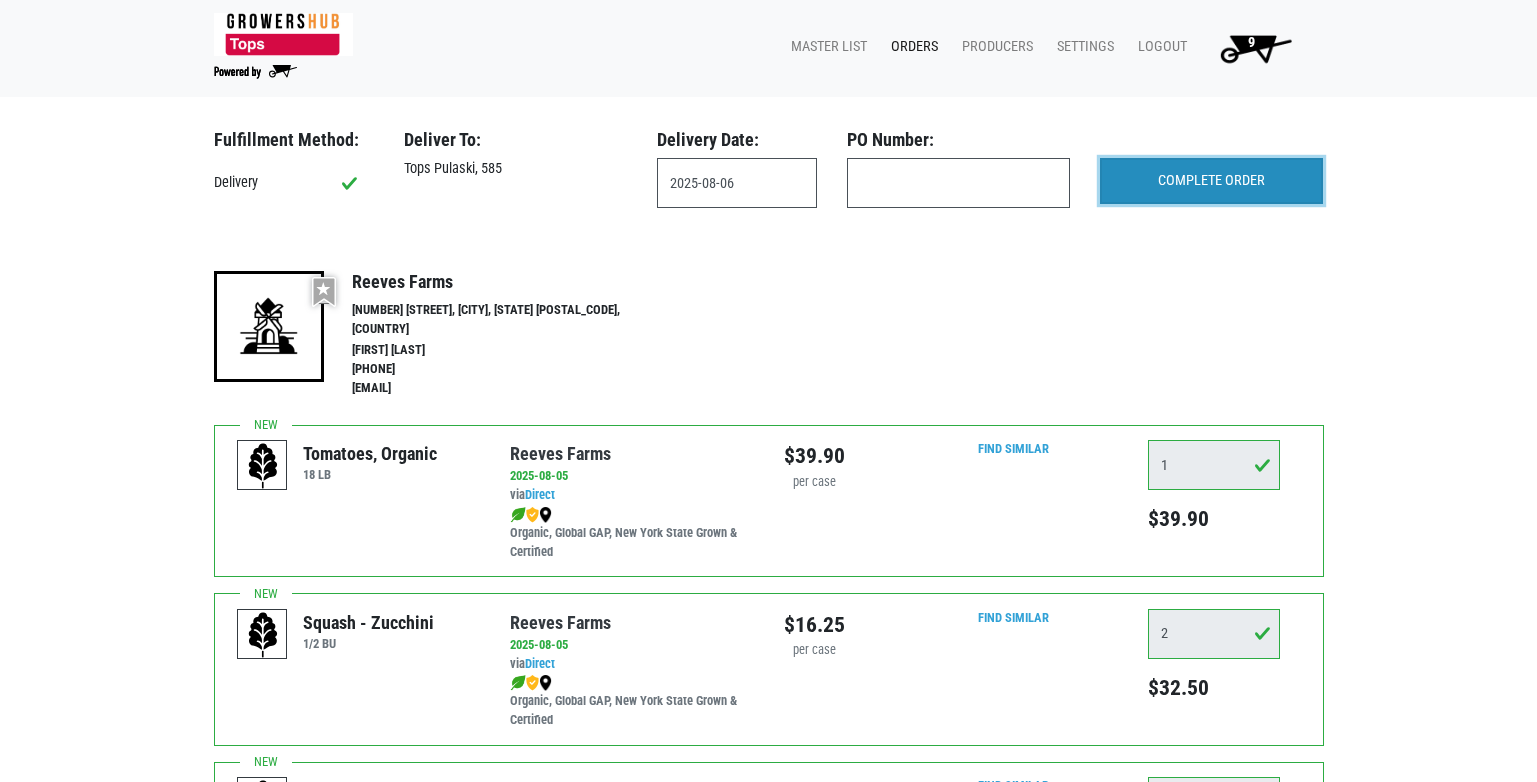 click on "COMPLETE ORDER" at bounding box center [1211, 181] 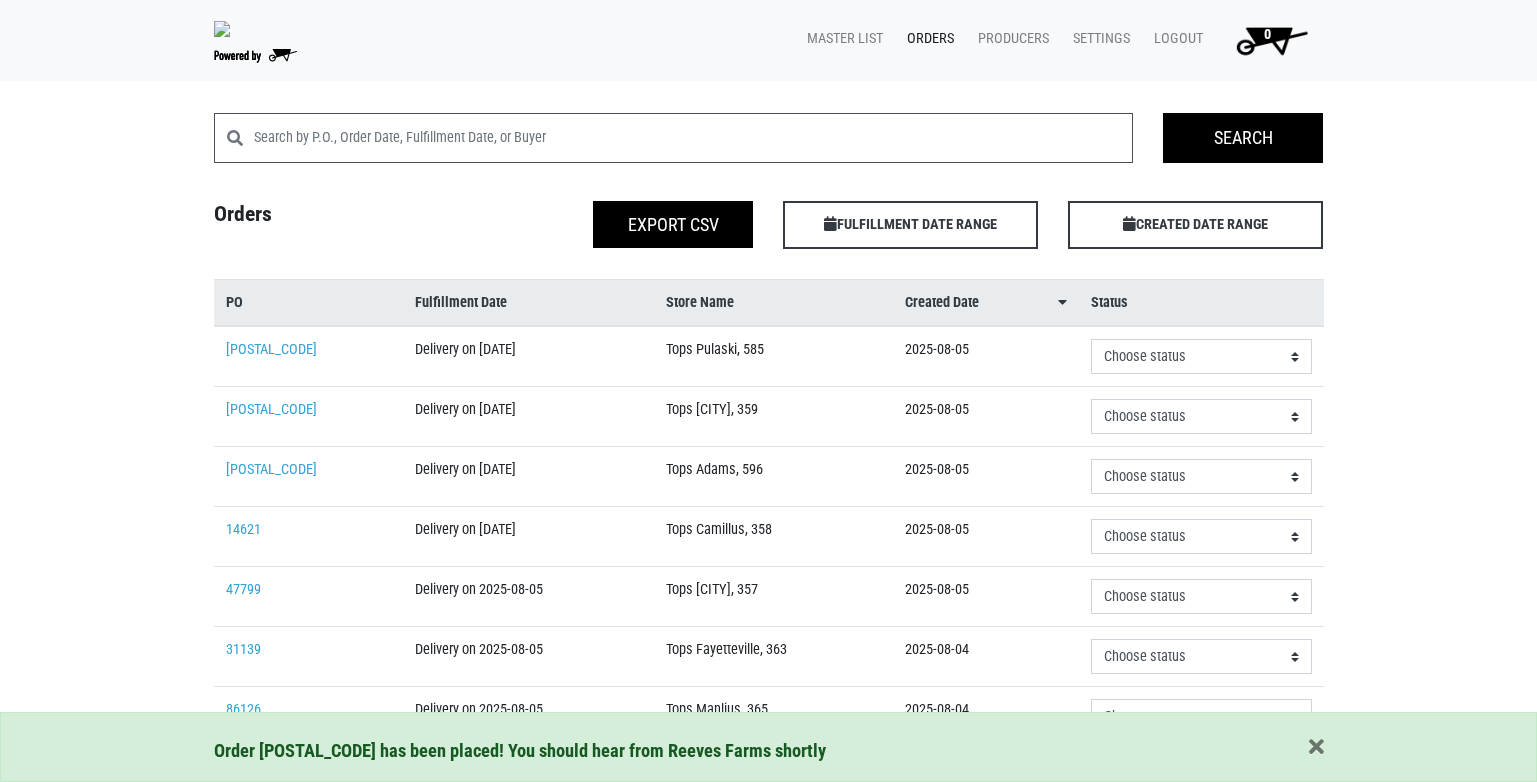 scroll, scrollTop: 0, scrollLeft: 0, axis: both 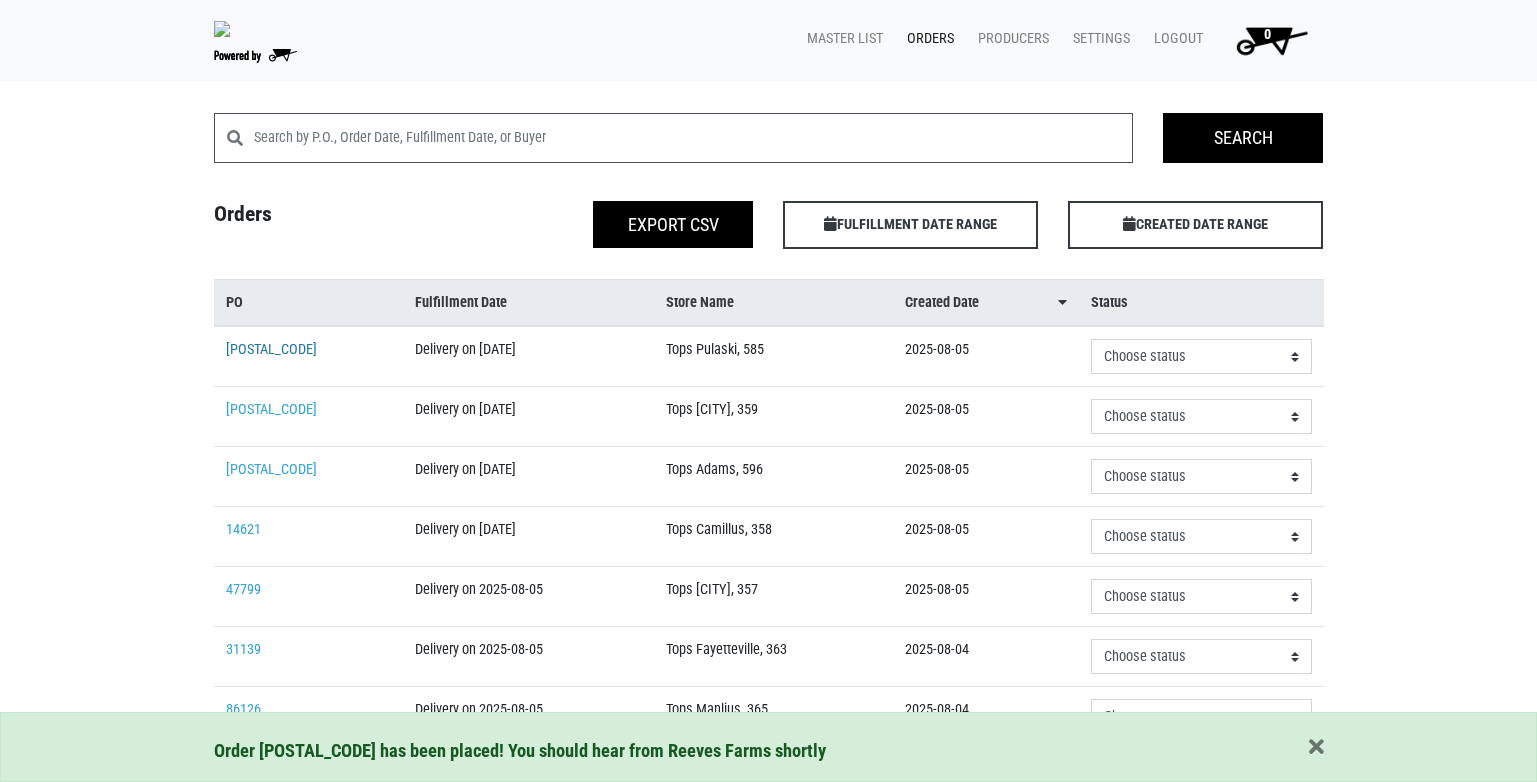 click on "[POSTAL_CODE]" at bounding box center [271, 349] 